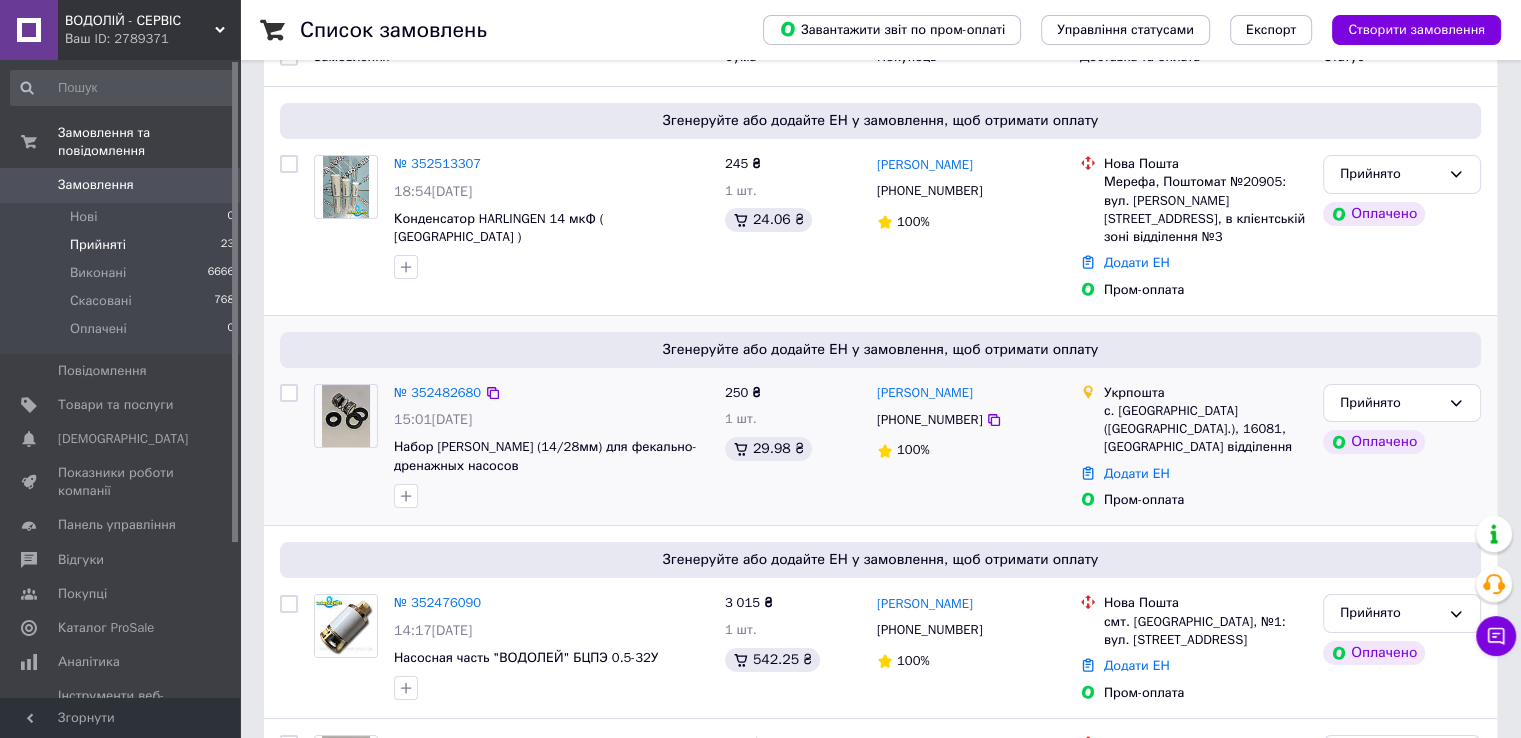 scroll, scrollTop: 0, scrollLeft: 0, axis: both 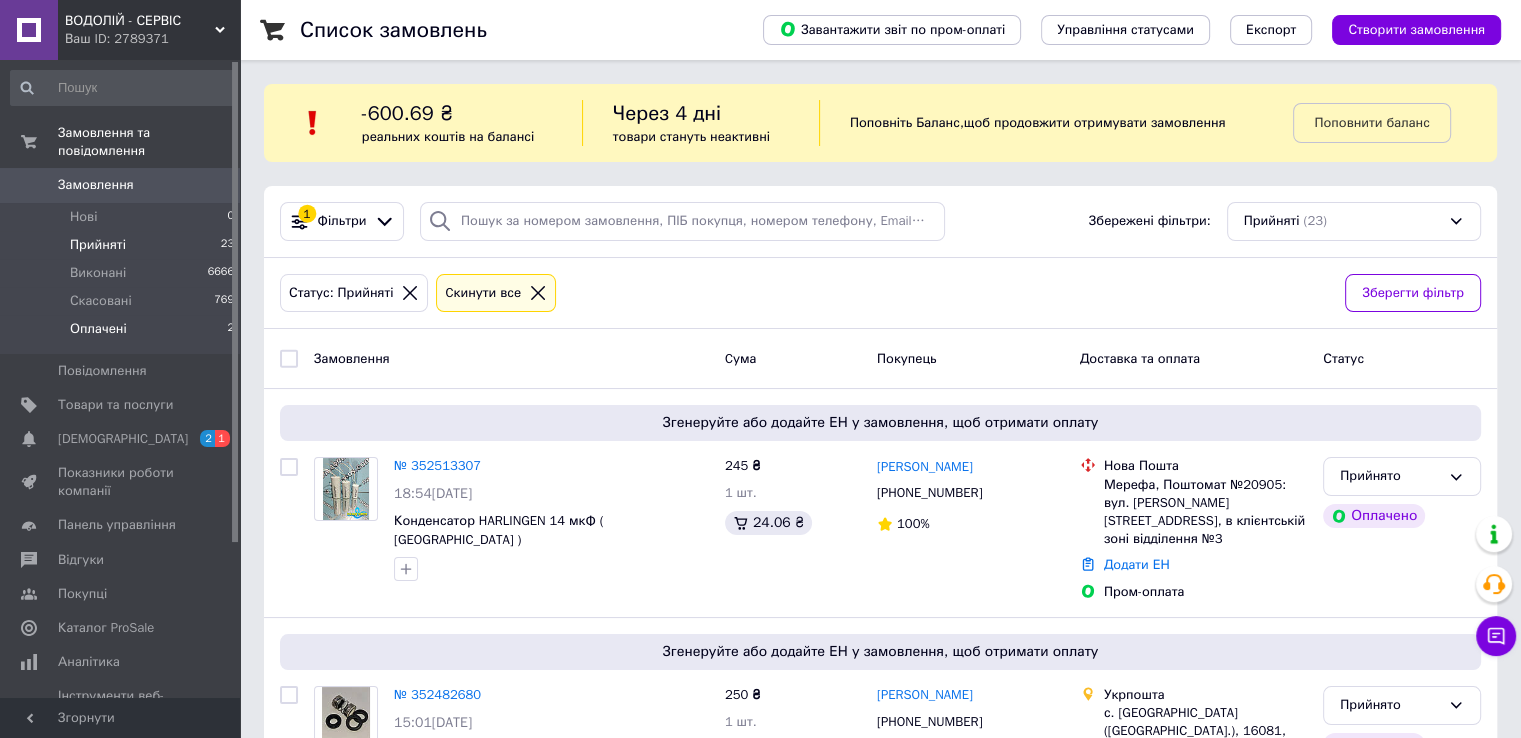 click on "Оплачені 2" at bounding box center (123, 334) 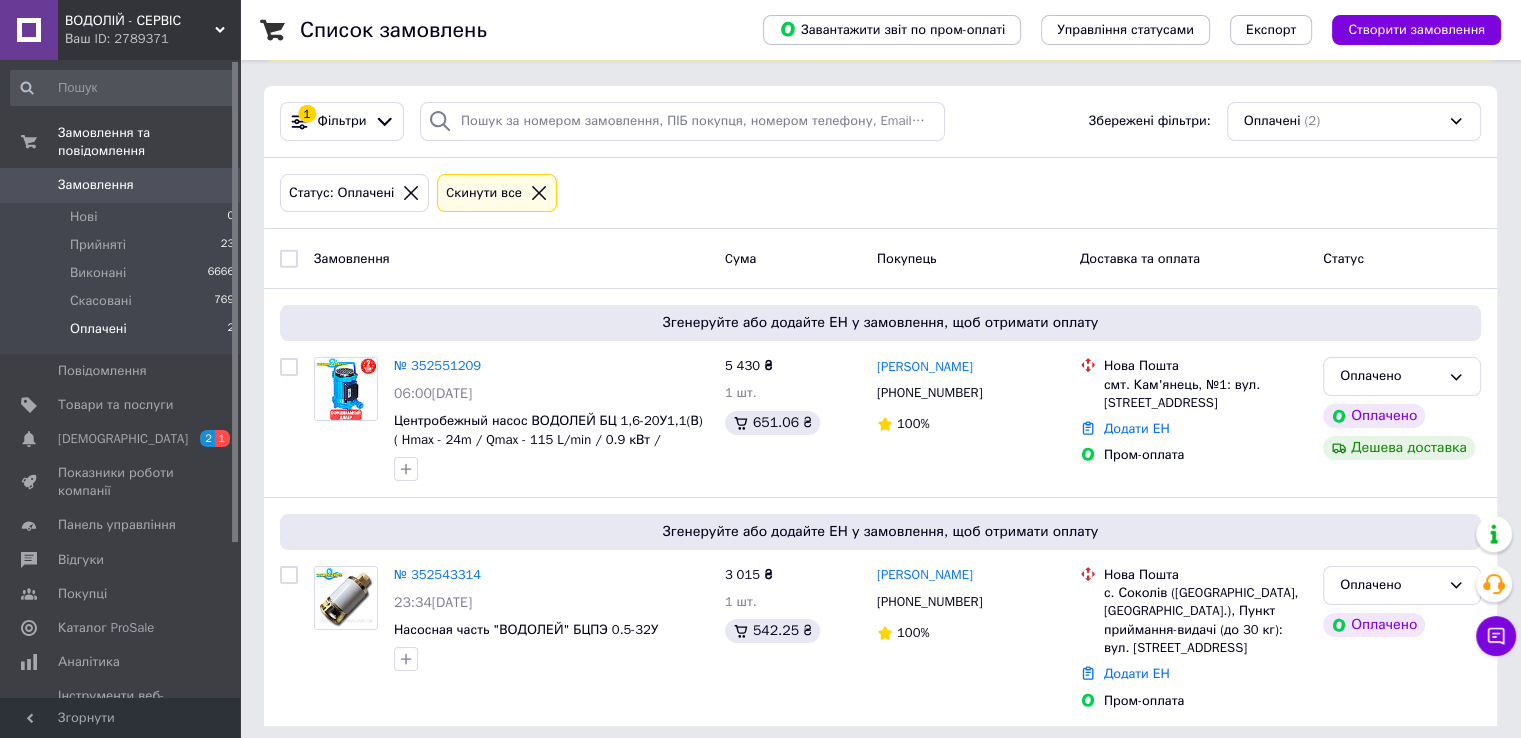 scroll, scrollTop: 111, scrollLeft: 0, axis: vertical 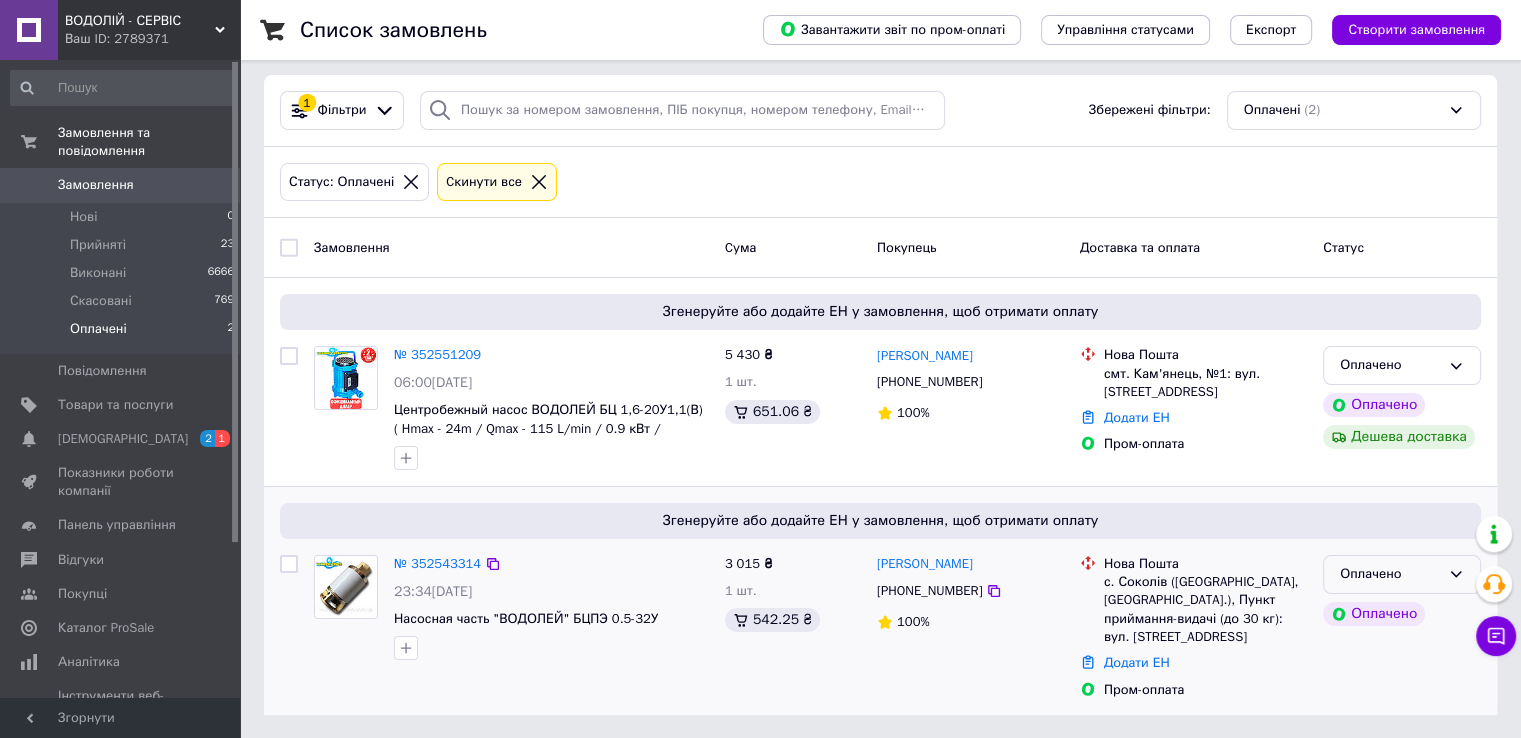 click 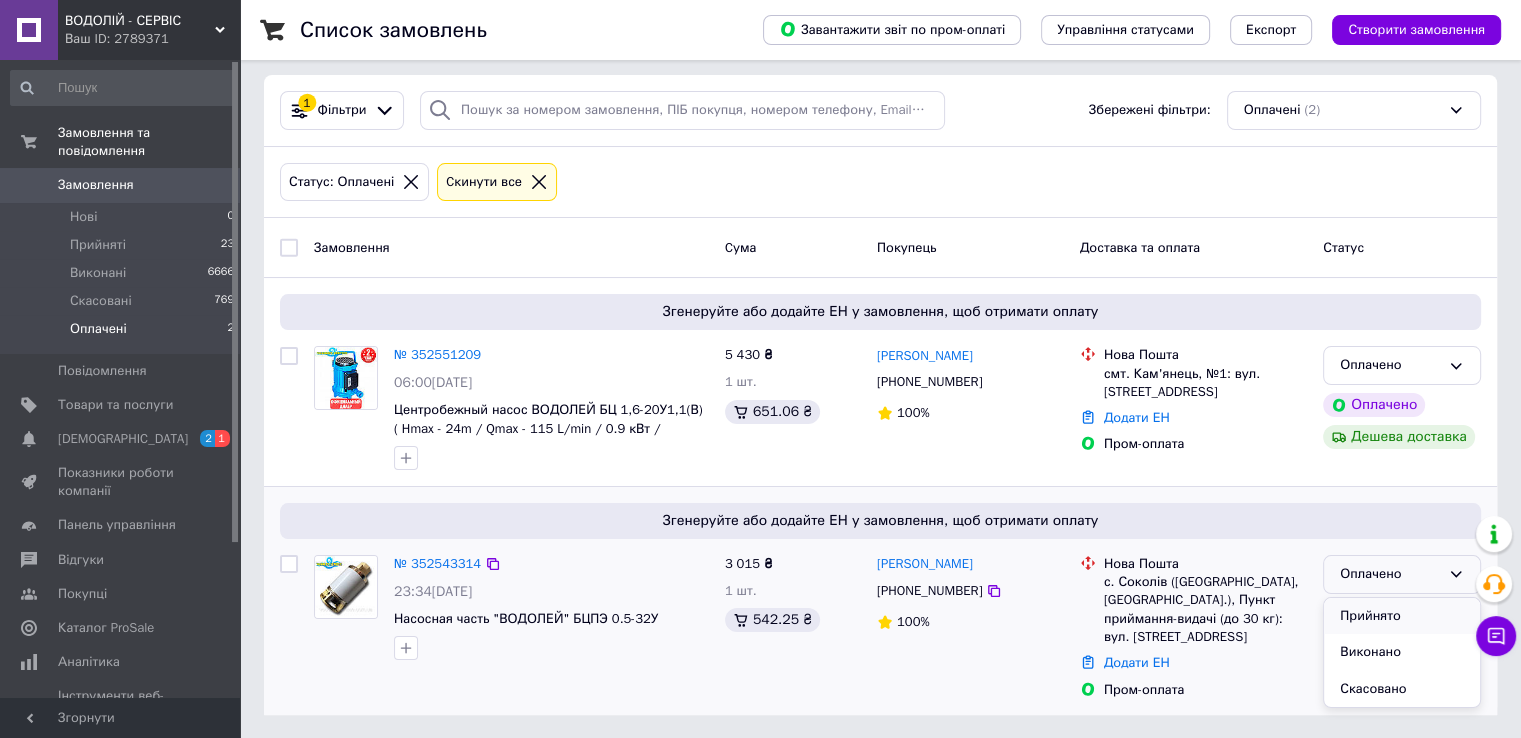 click on "Прийнято" at bounding box center [1402, 616] 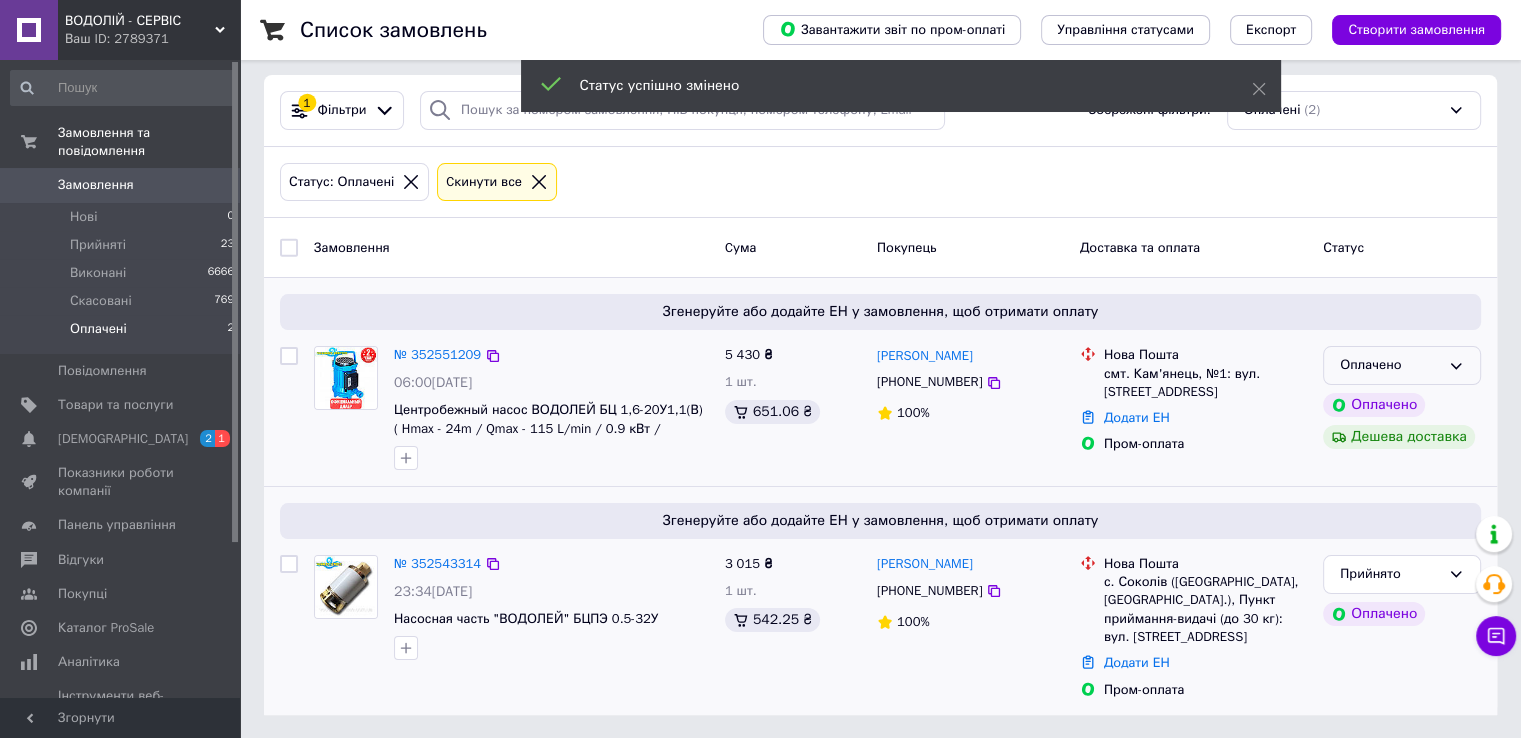 click 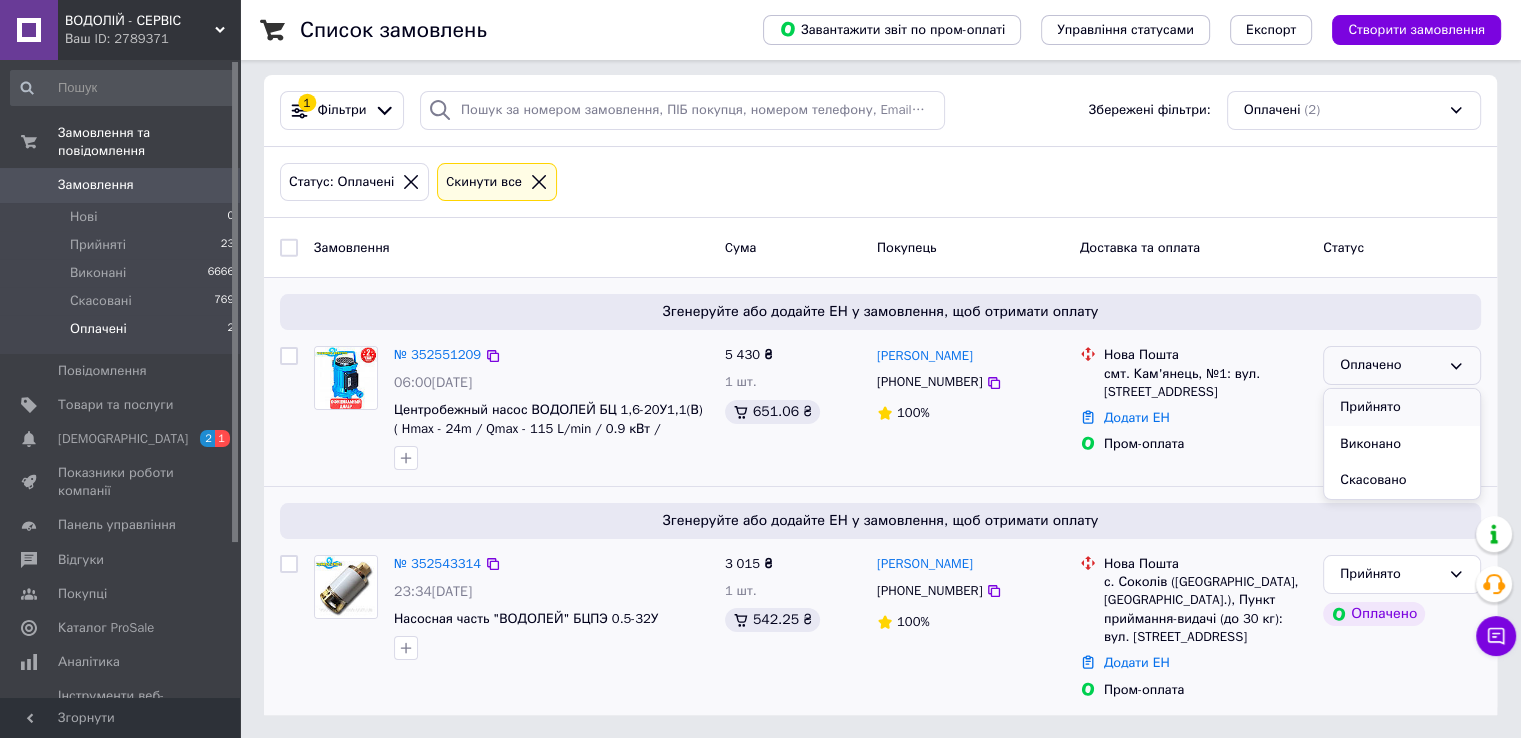 click on "Прийнято" at bounding box center [1402, 407] 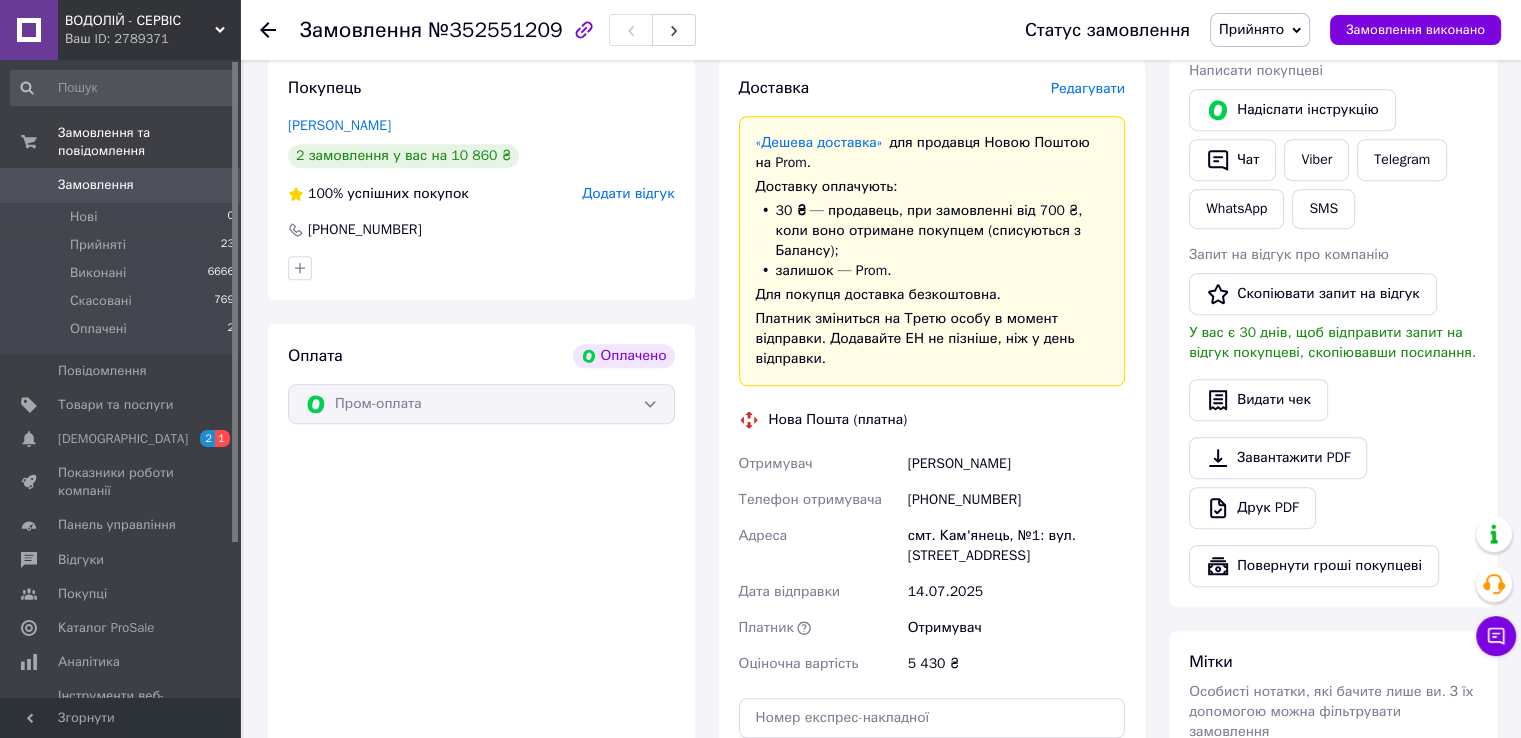 scroll, scrollTop: 1000, scrollLeft: 0, axis: vertical 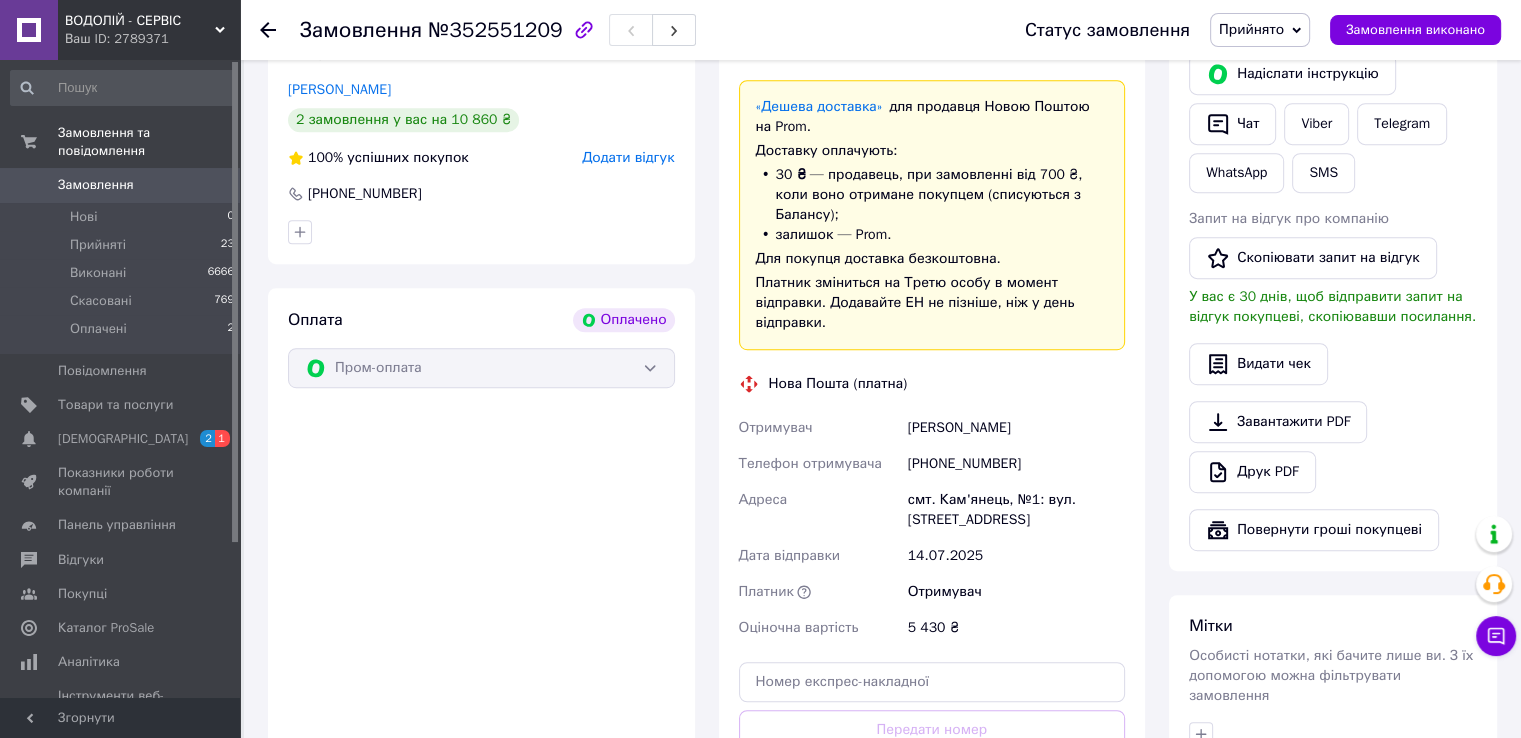 drag, startPoint x: 1029, startPoint y: 389, endPoint x: 912, endPoint y: 389, distance: 117 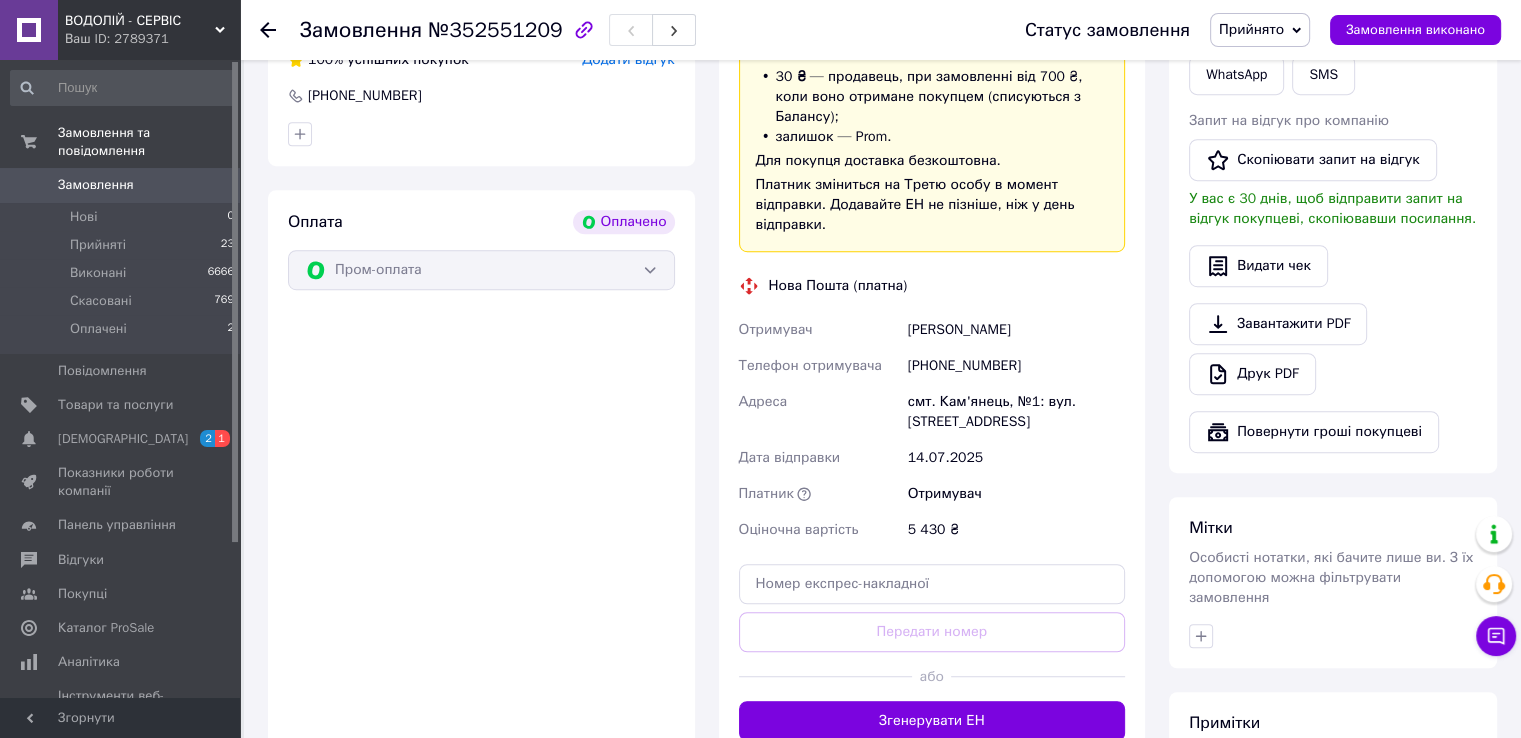 scroll, scrollTop: 1100, scrollLeft: 0, axis: vertical 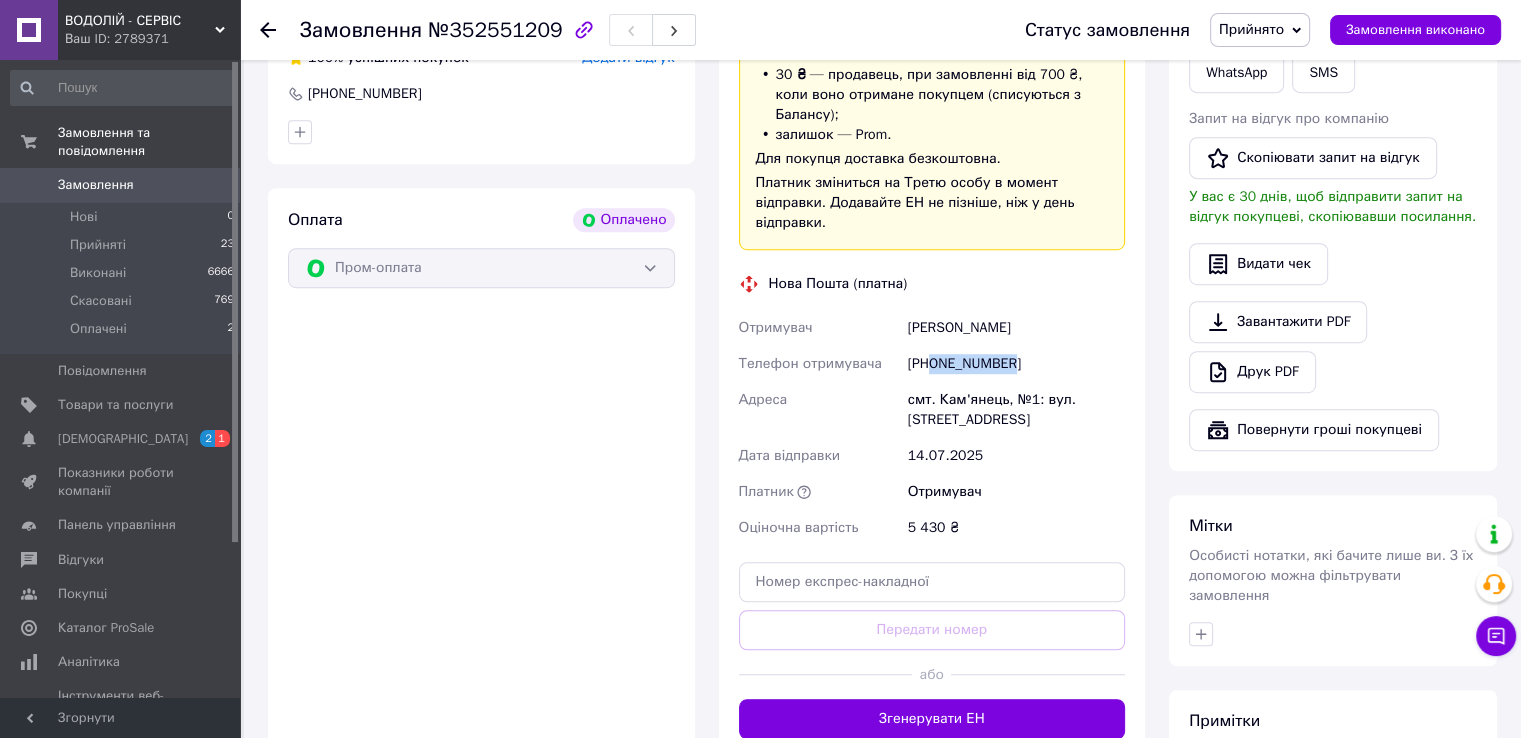 drag, startPoint x: 1016, startPoint y: 329, endPoint x: 932, endPoint y: 330, distance: 84.00595 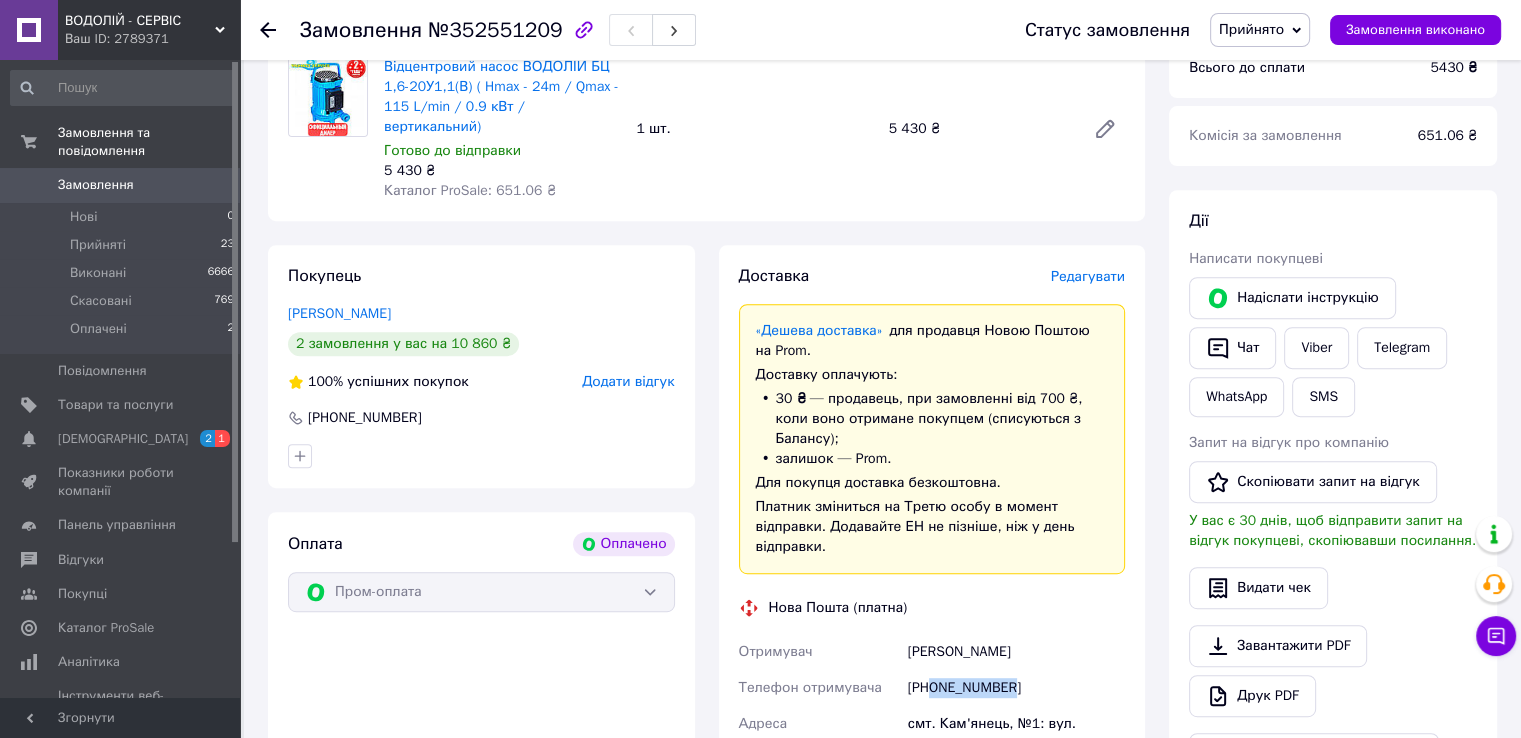 scroll, scrollTop: 900, scrollLeft: 0, axis: vertical 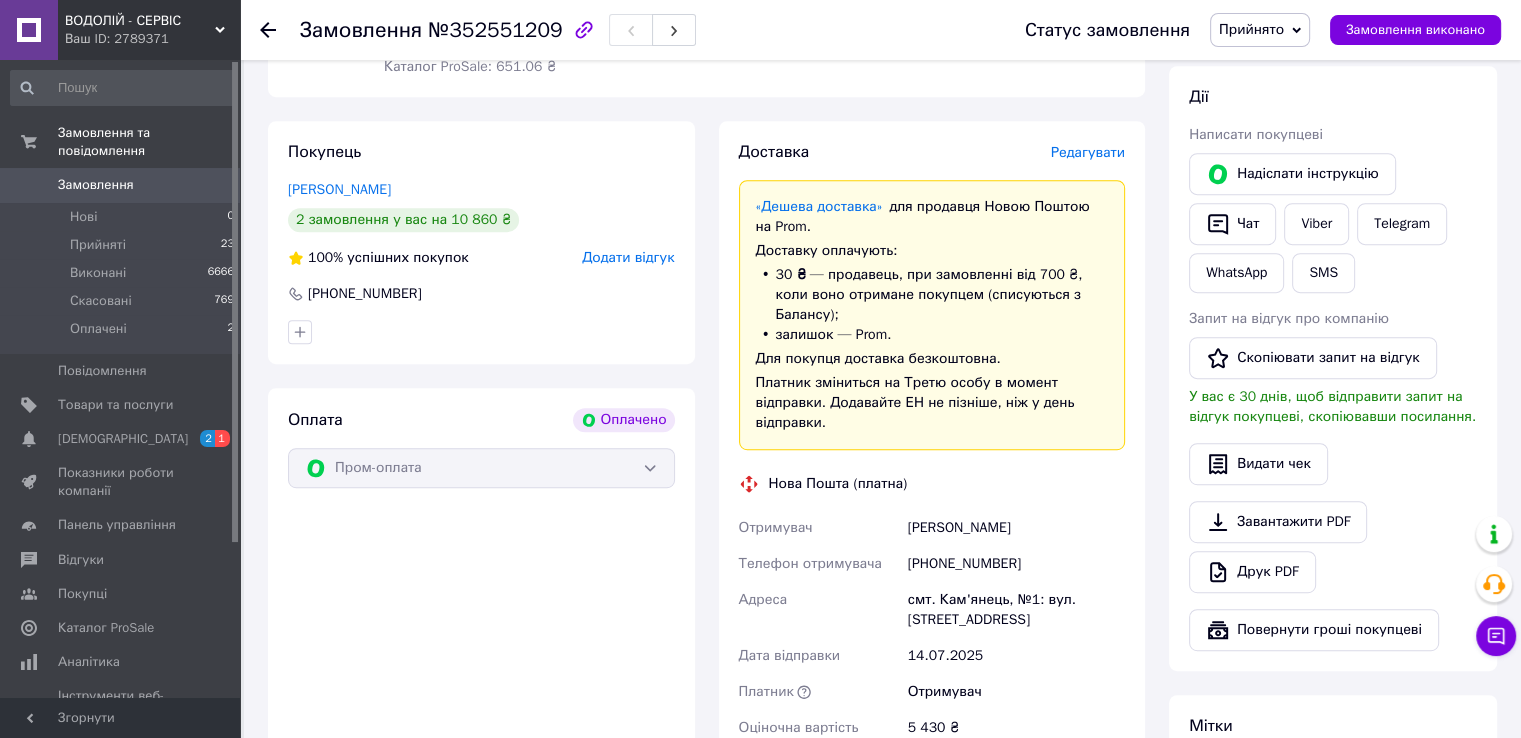 click on "смт. Кам'янець, №1: вул. [STREET_ADDRESS]" at bounding box center (1016, 610) 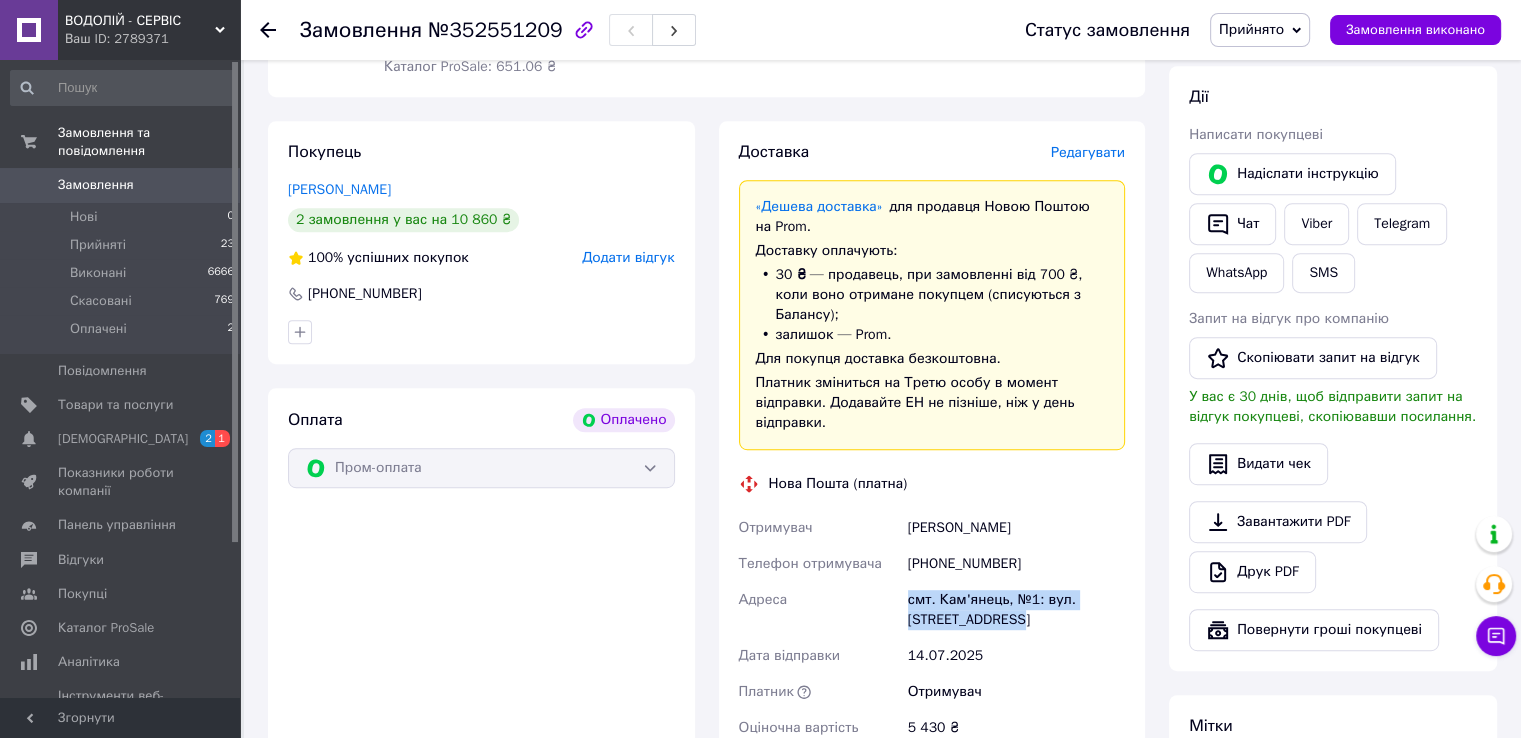 drag, startPoint x: 906, startPoint y: 560, endPoint x: 1037, endPoint y: 587, distance: 133.75351 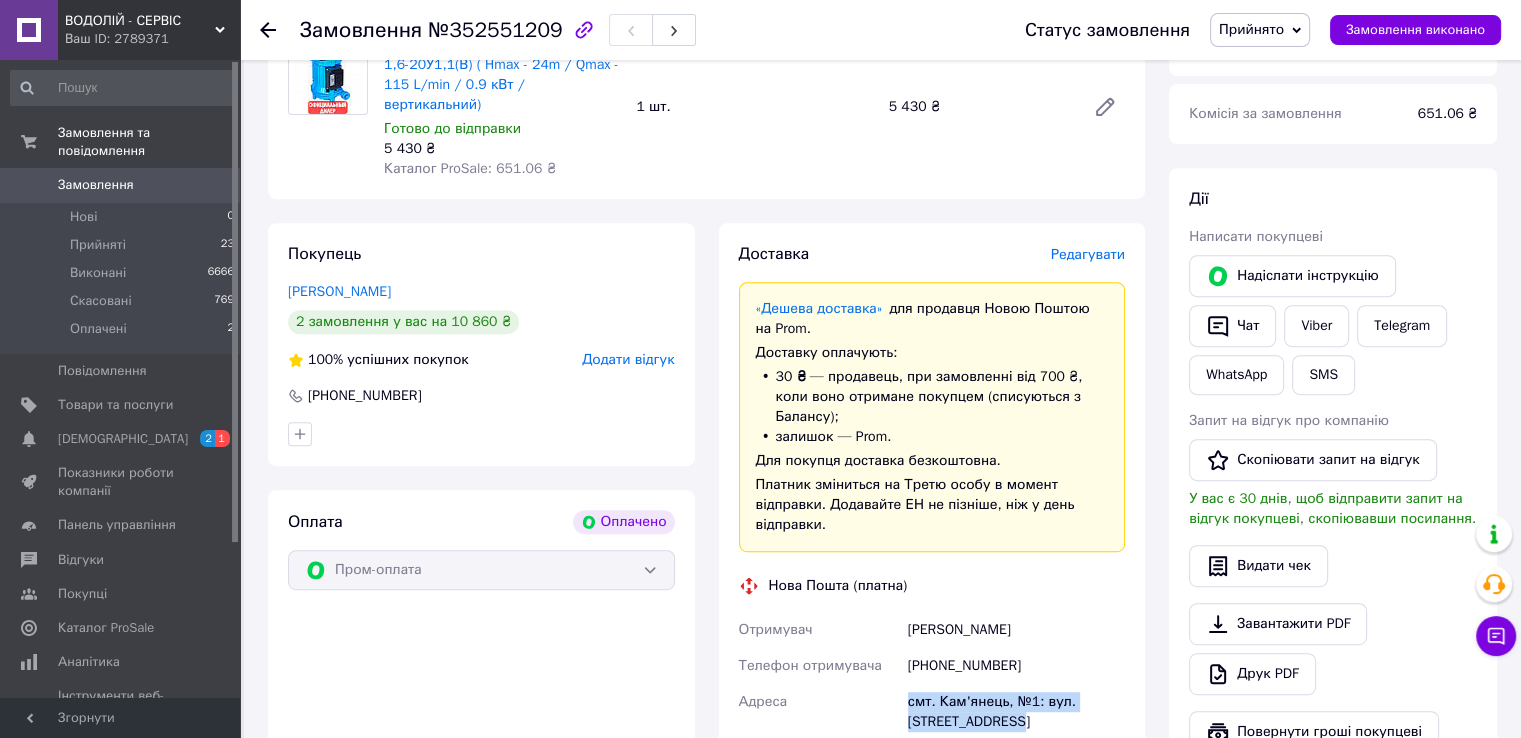 scroll, scrollTop: 800, scrollLeft: 0, axis: vertical 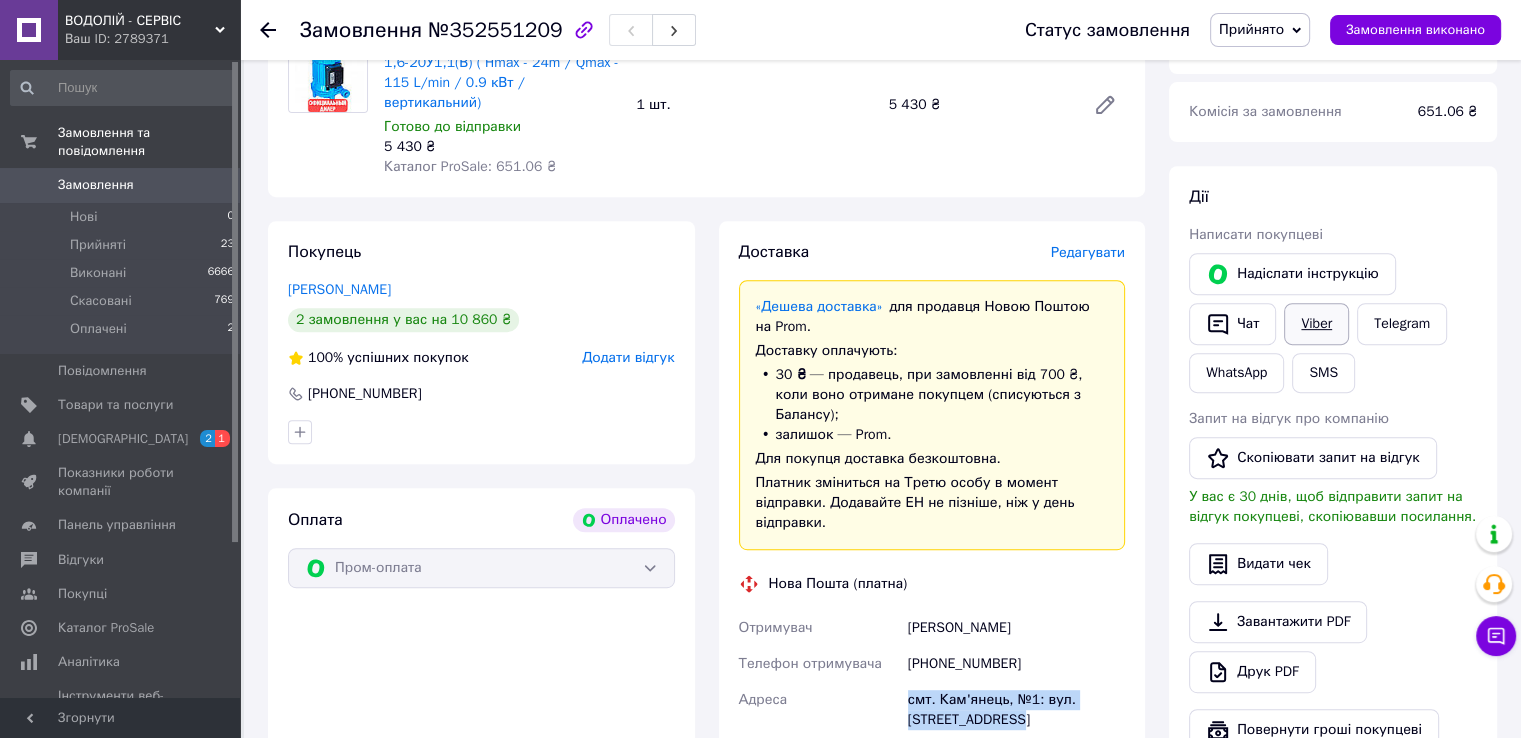 click on "Viber" at bounding box center (1316, 324) 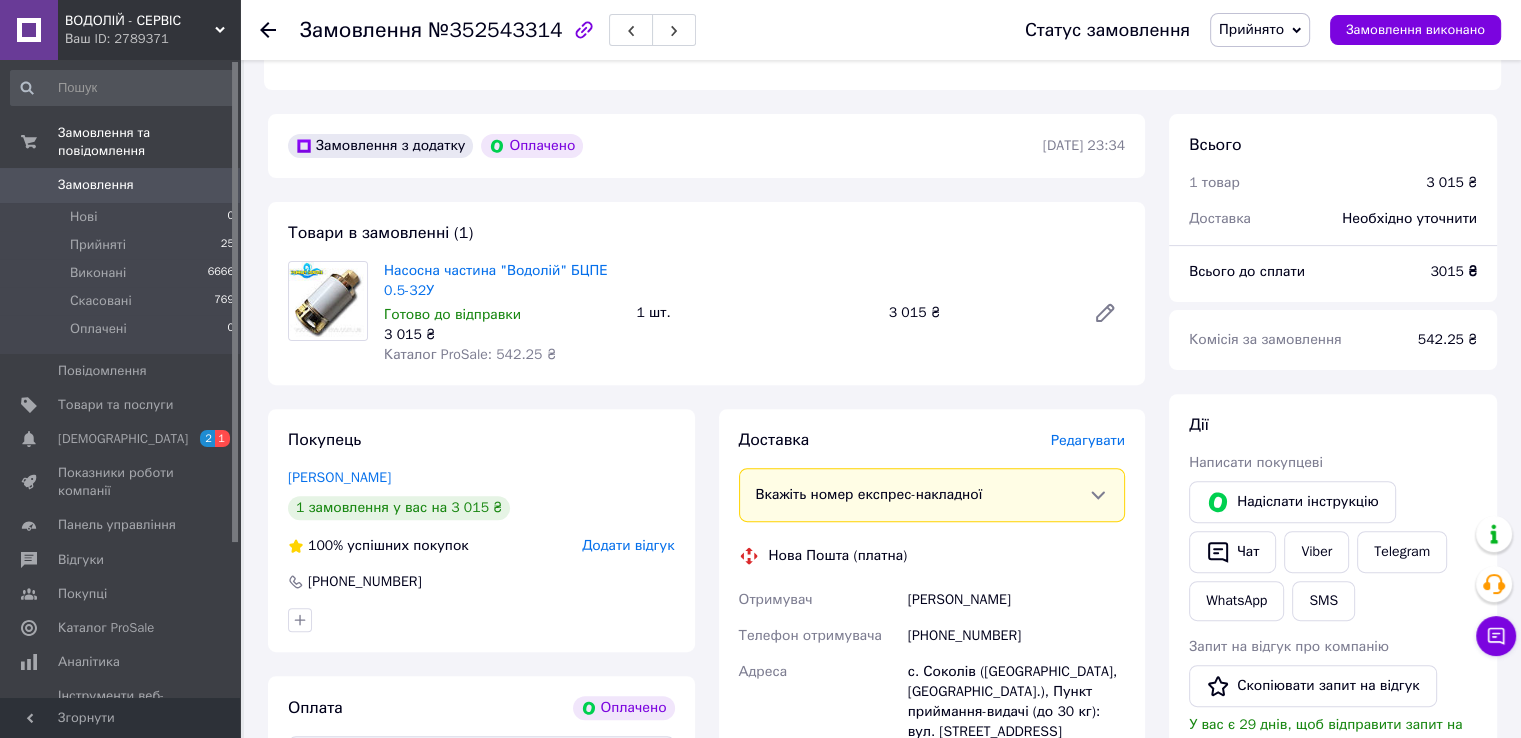 scroll, scrollTop: 800, scrollLeft: 0, axis: vertical 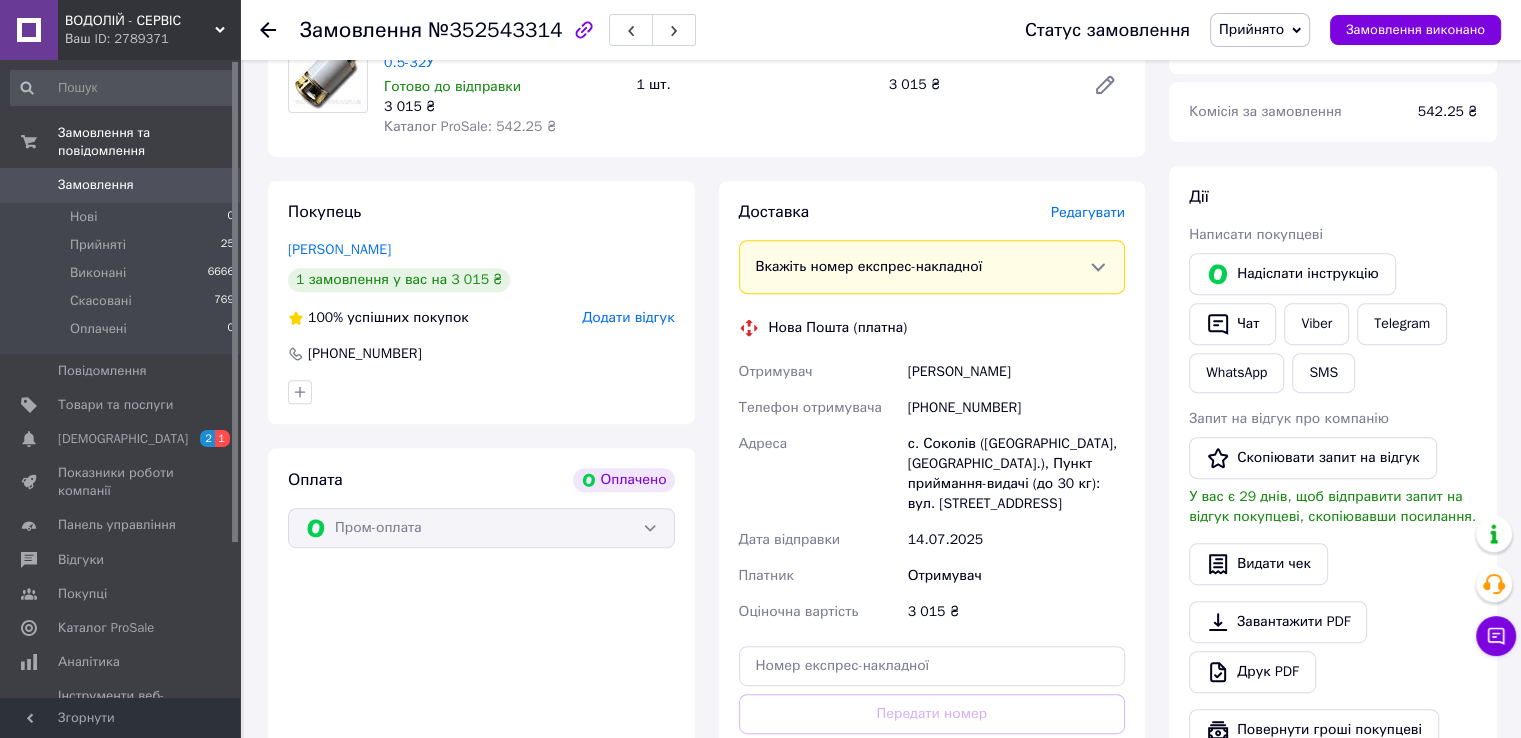 drag, startPoint x: 1032, startPoint y: 371, endPoint x: 898, endPoint y: 369, distance: 134.01492 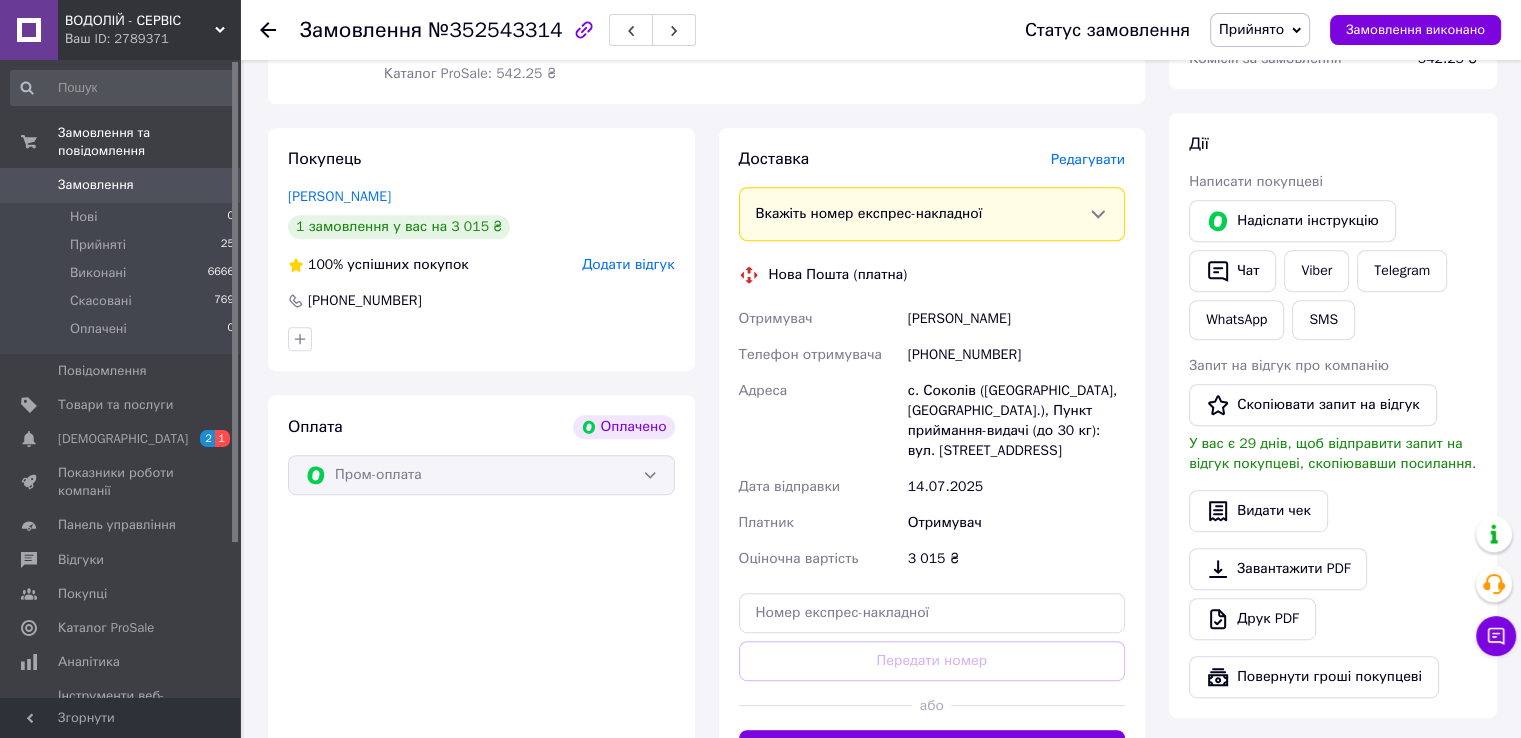 scroll, scrollTop: 900, scrollLeft: 0, axis: vertical 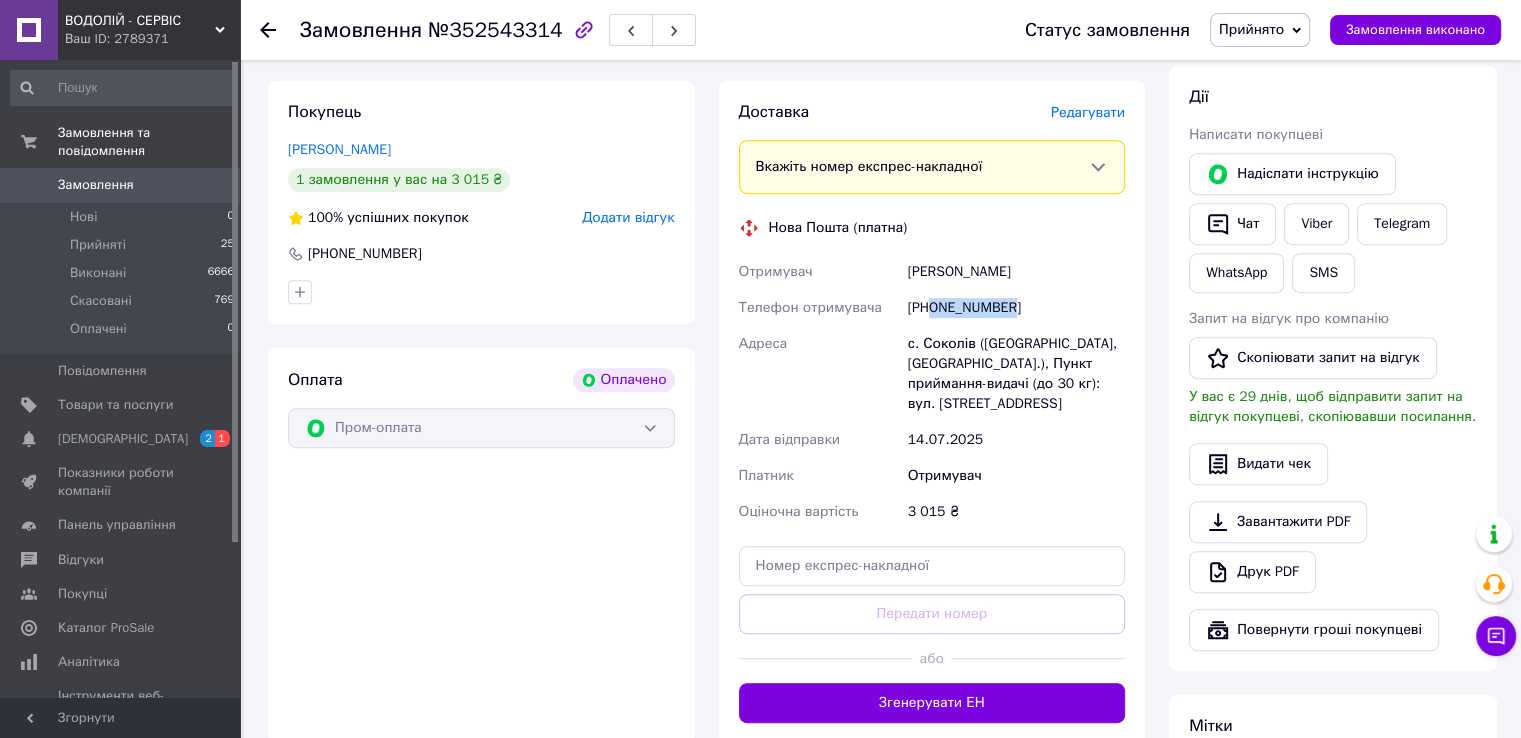 drag, startPoint x: 1010, startPoint y: 315, endPoint x: 930, endPoint y: 317, distance: 80.024994 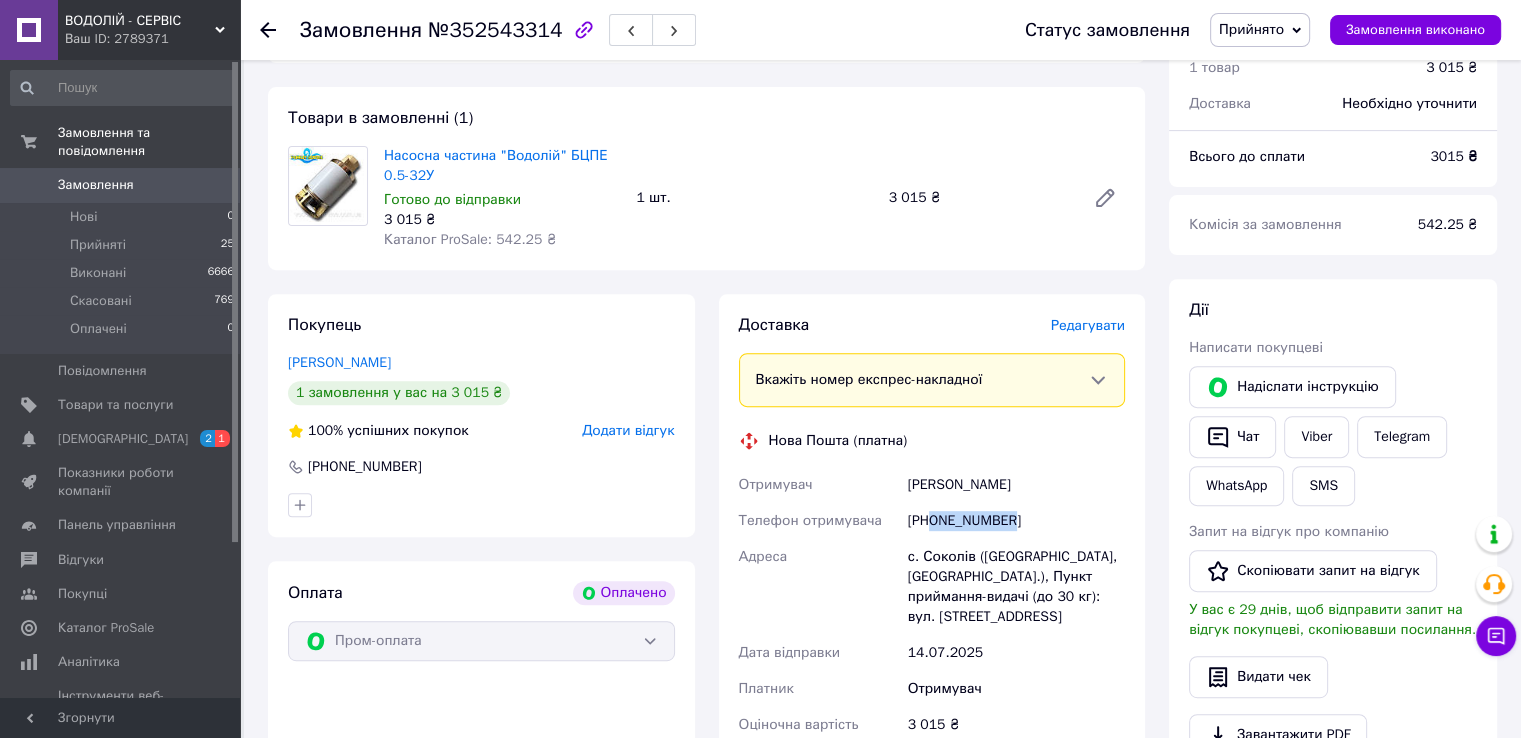 scroll, scrollTop: 800, scrollLeft: 0, axis: vertical 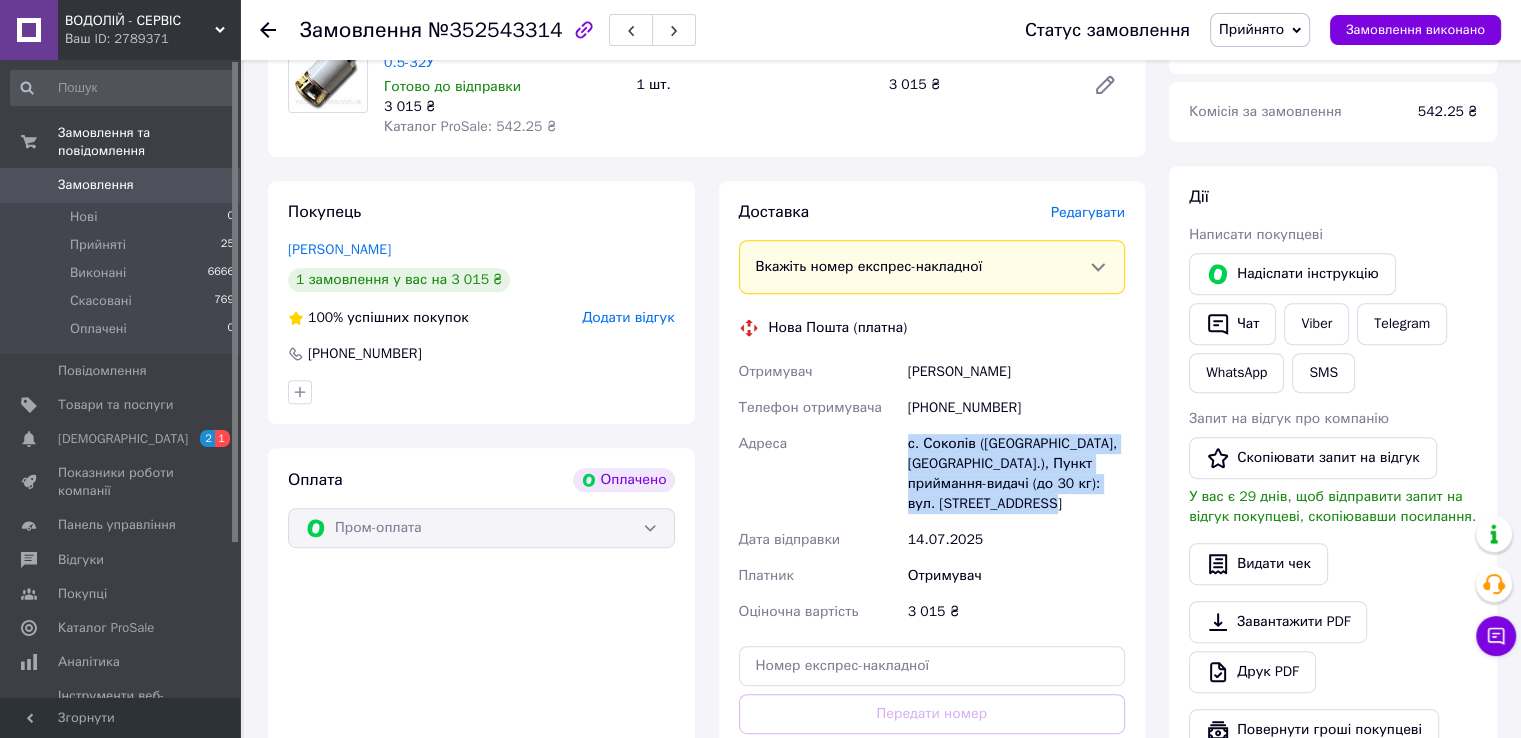 drag, startPoint x: 891, startPoint y: 448, endPoint x: 1013, endPoint y: 507, distance: 135.51753 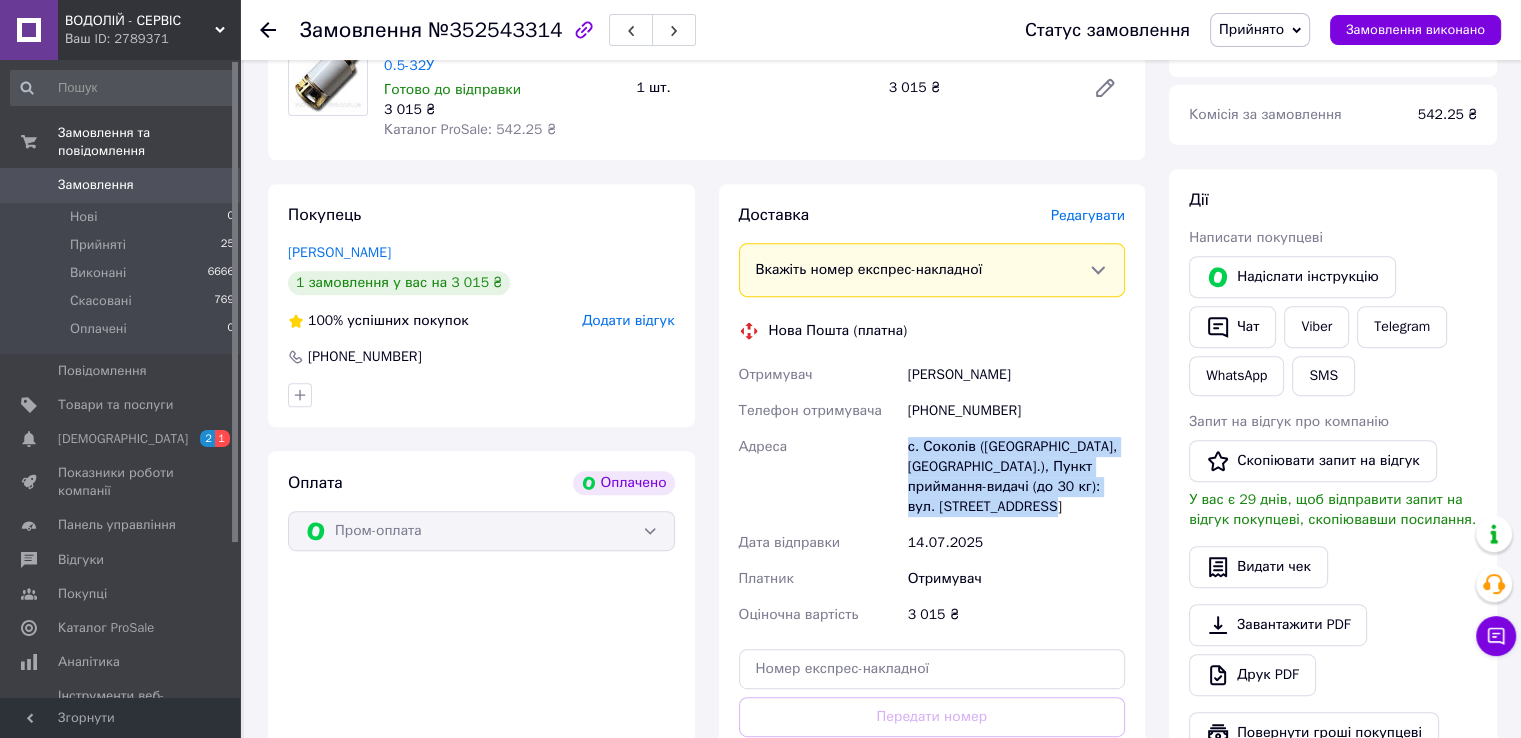 scroll, scrollTop: 800, scrollLeft: 0, axis: vertical 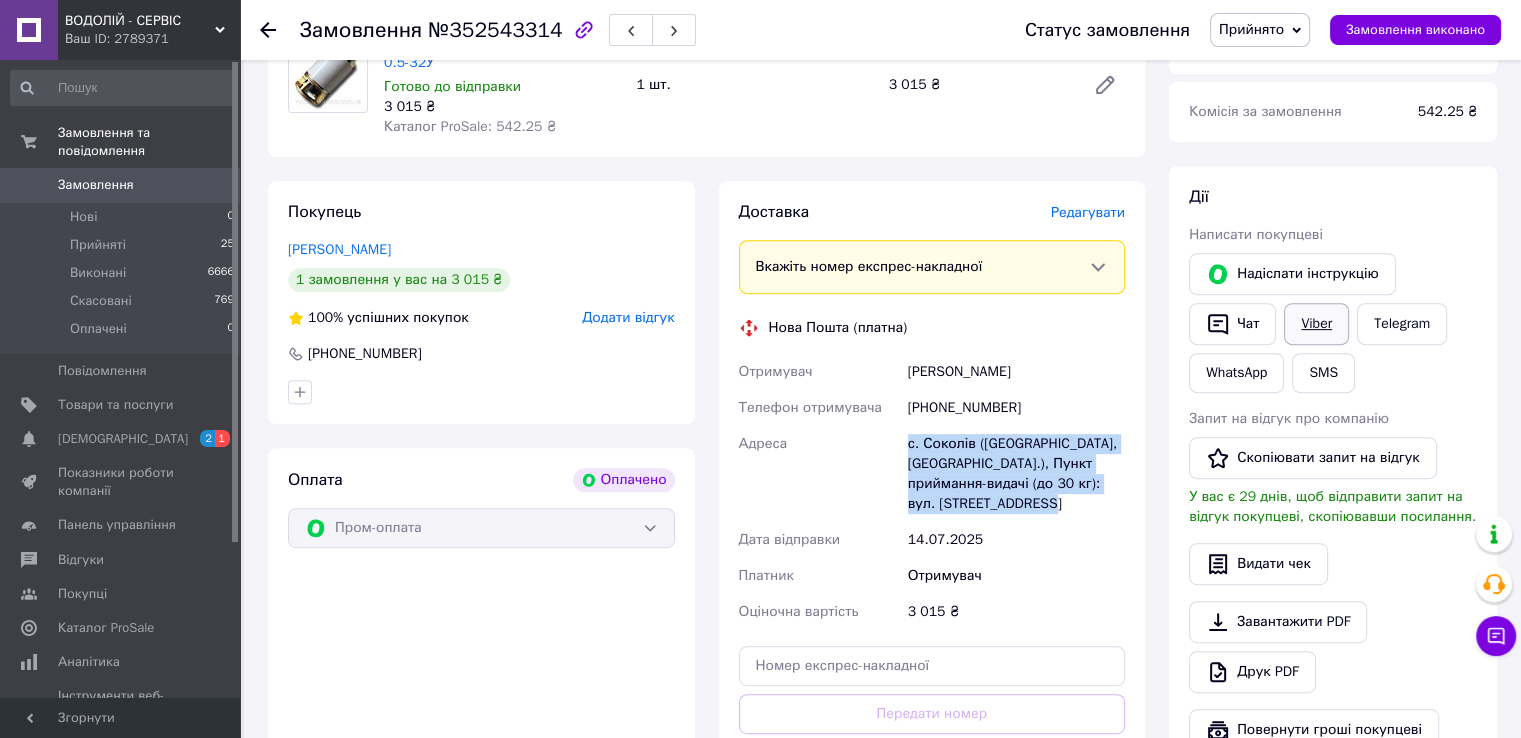 click on "Viber" at bounding box center [1316, 324] 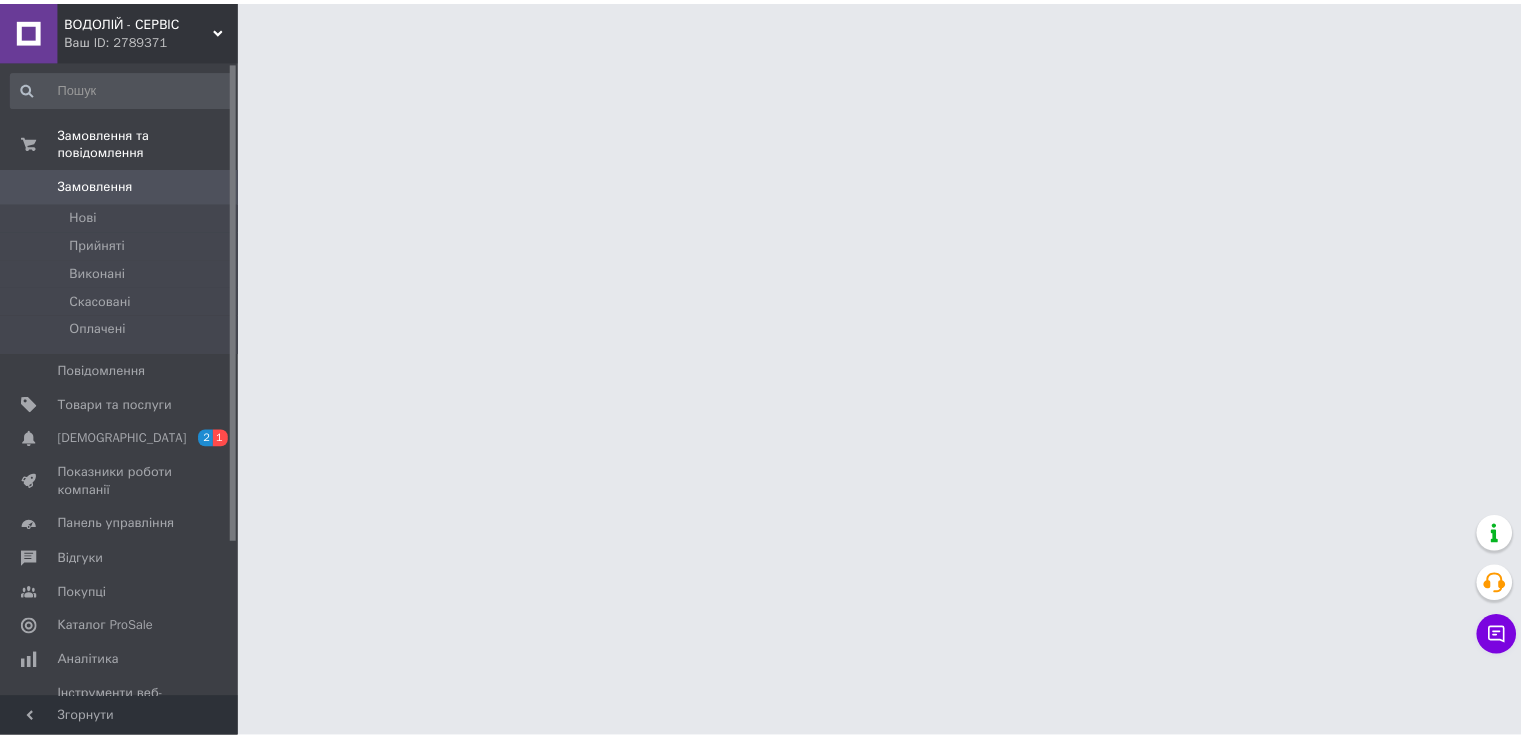 scroll, scrollTop: 0, scrollLeft: 0, axis: both 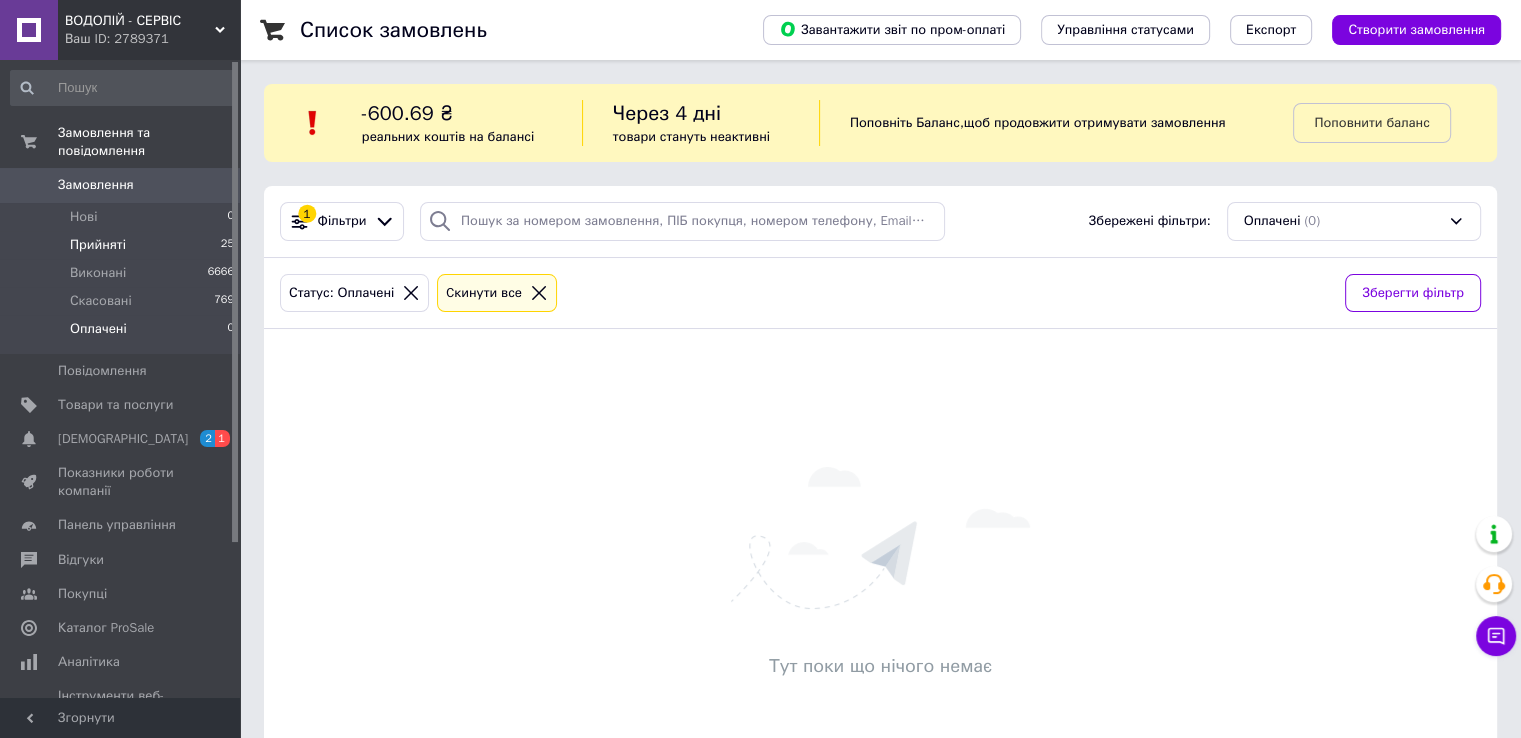 click on "Прийняті" at bounding box center [98, 245] 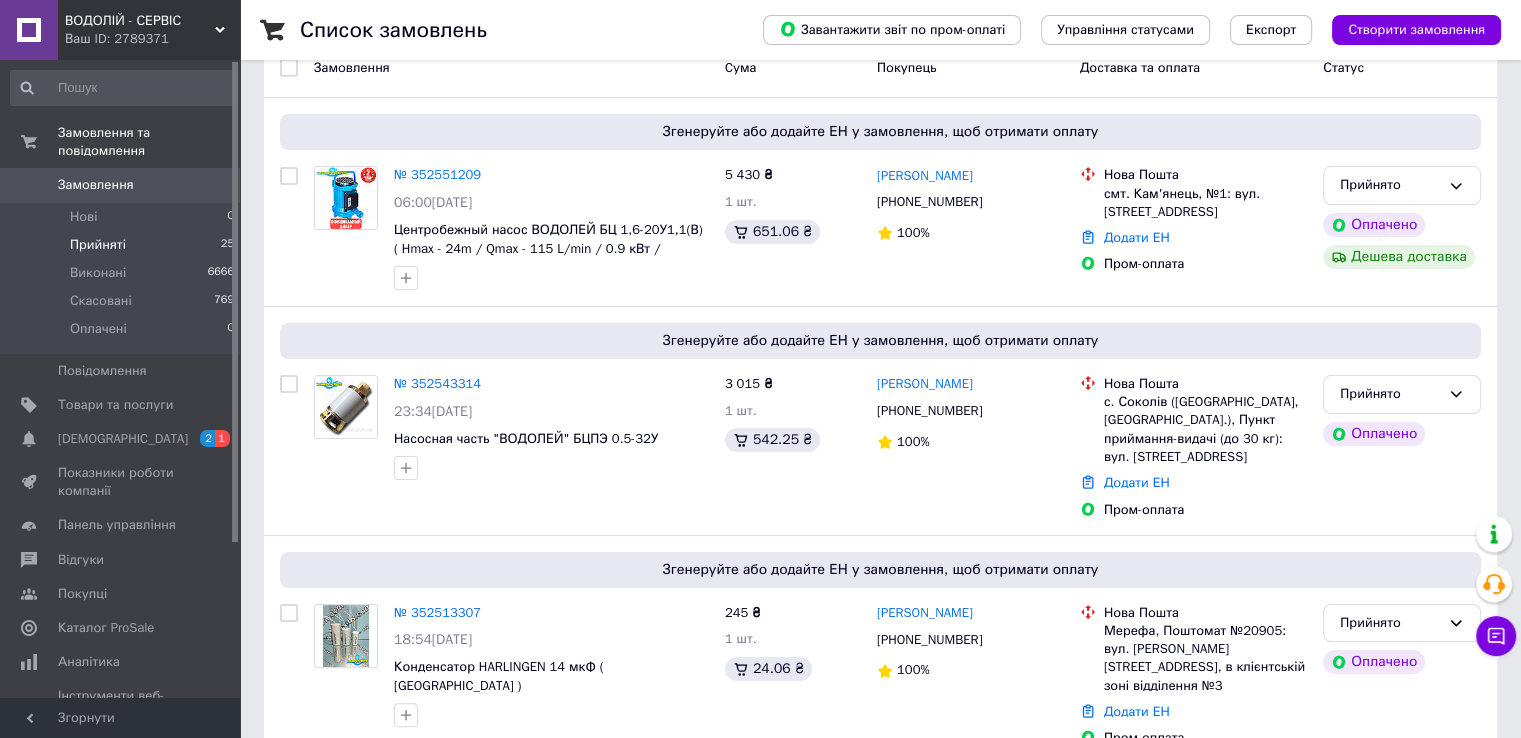 scroll, scrollTop: 300, scrollLeft: 0, axis: vertical 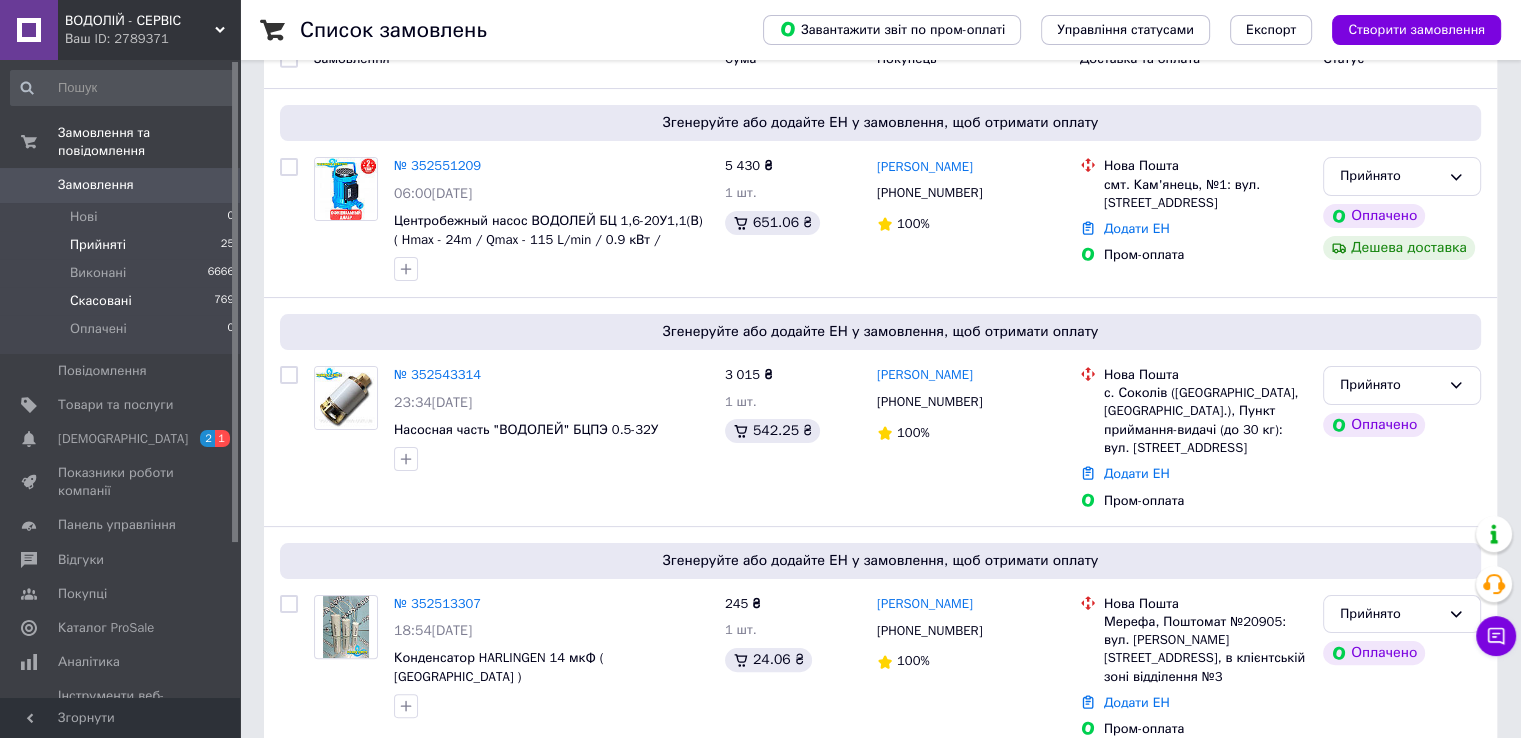 click on "Скасовані 769" at bounding box center [123, 301] 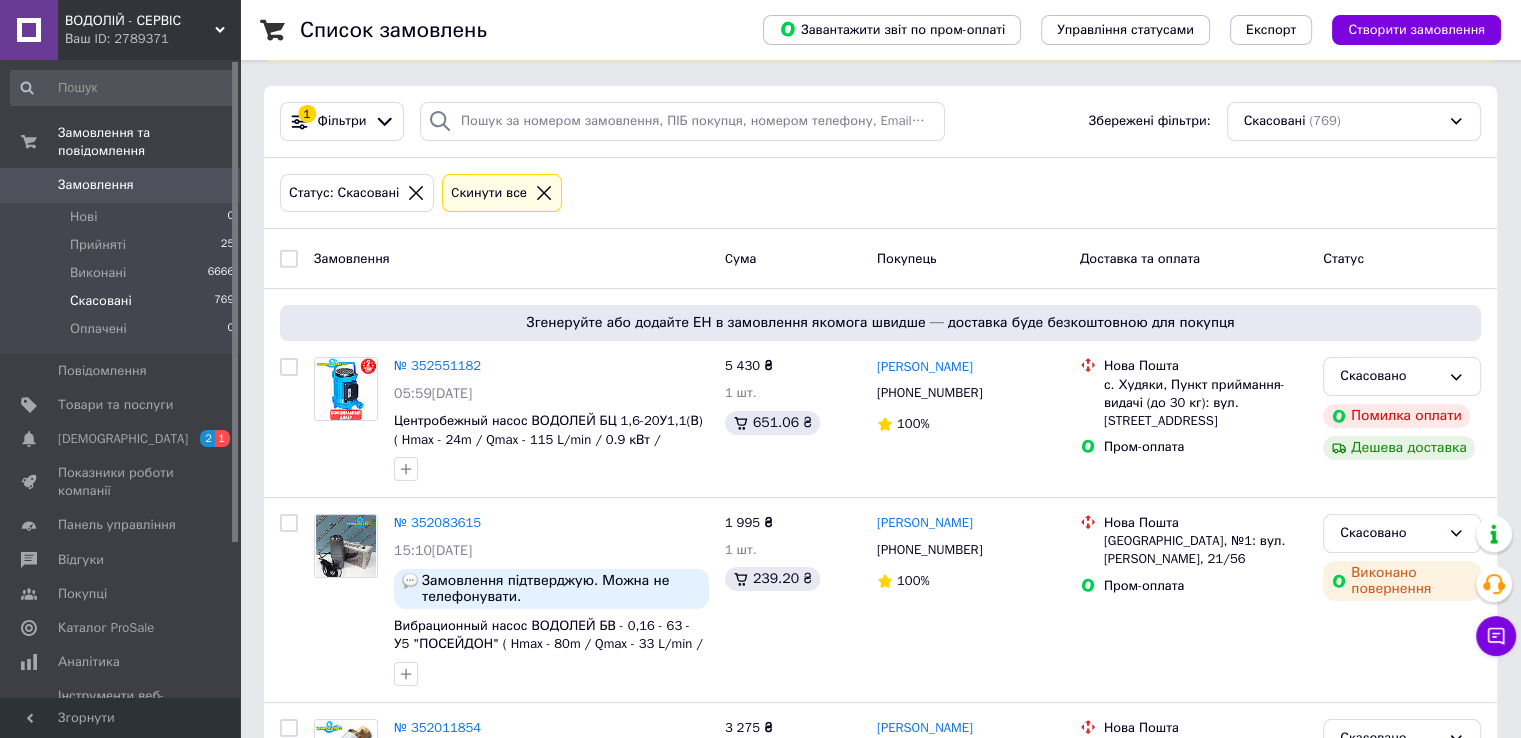 scroll, scrollTop: 0, scrollLeft: 0, axis: both 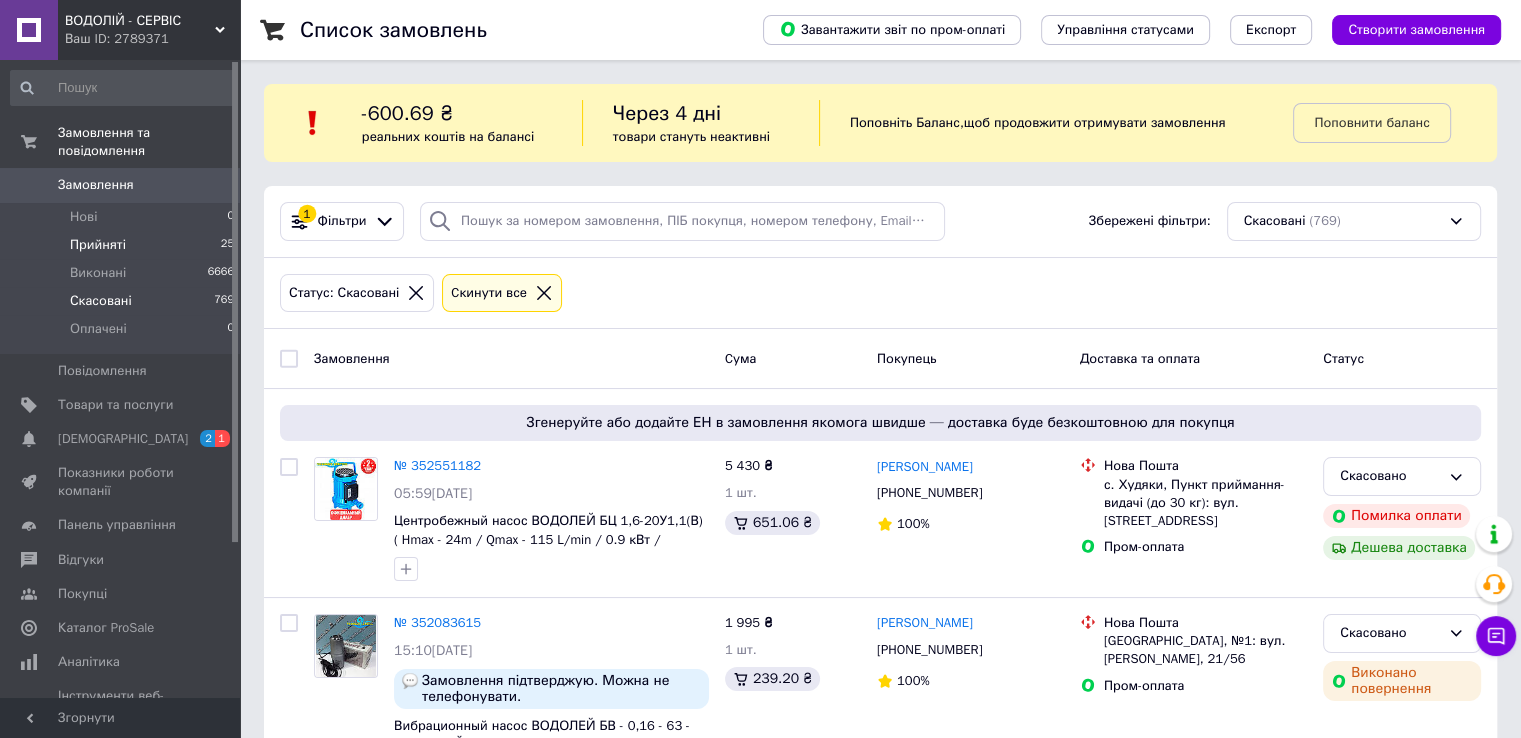 click on "Прийняті" at bounding box center [98, 245] 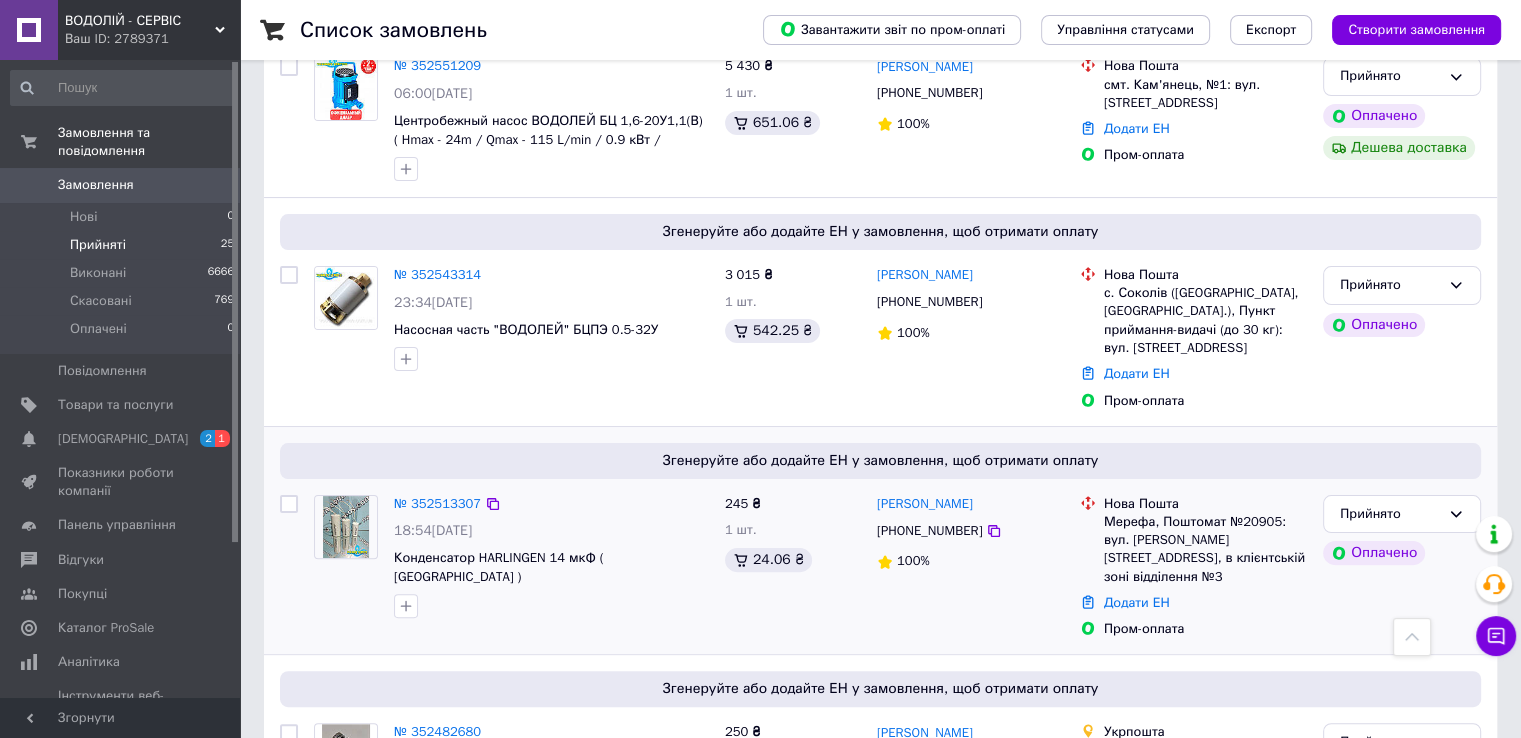 scroll, scrollTop: 400, scrollLeft: 0, axis: vertical 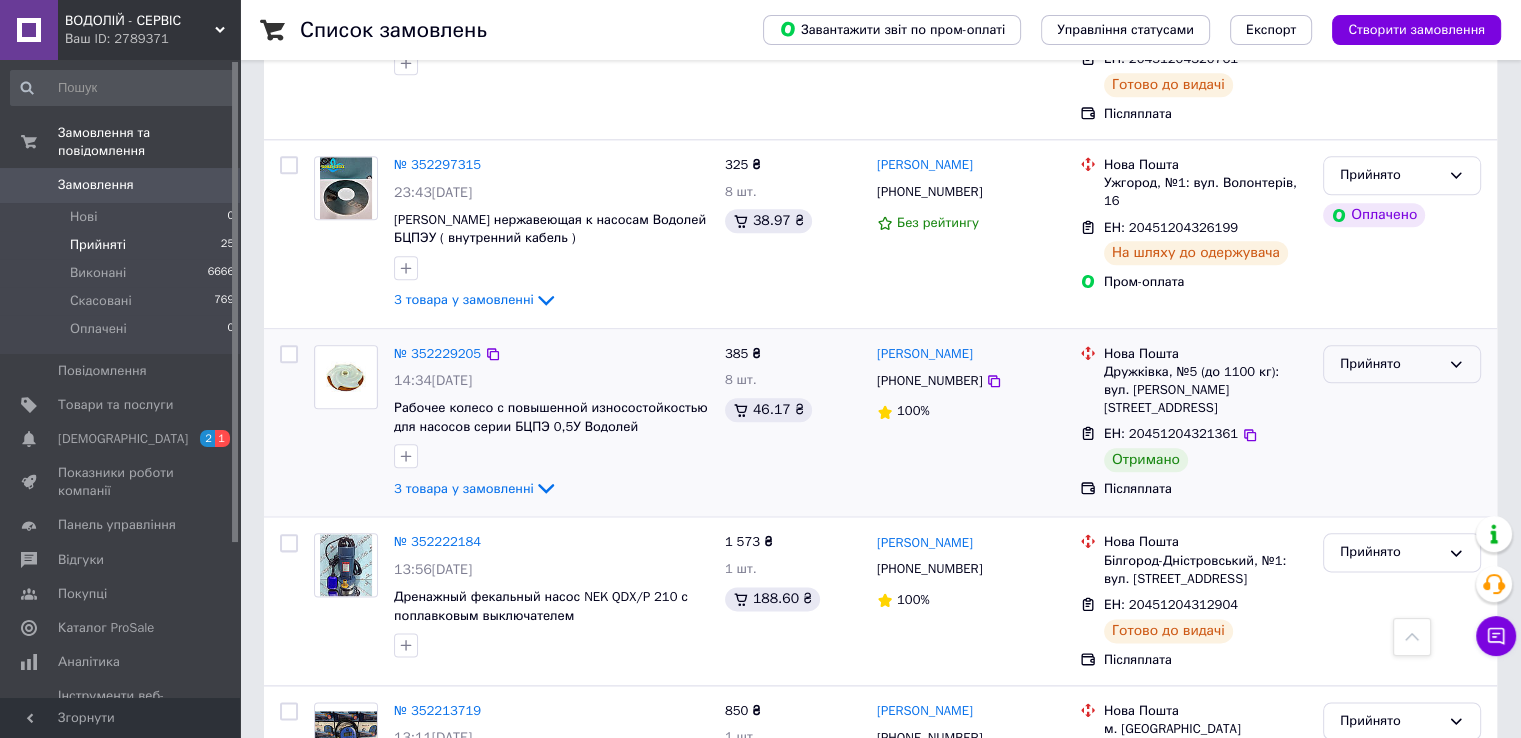 click 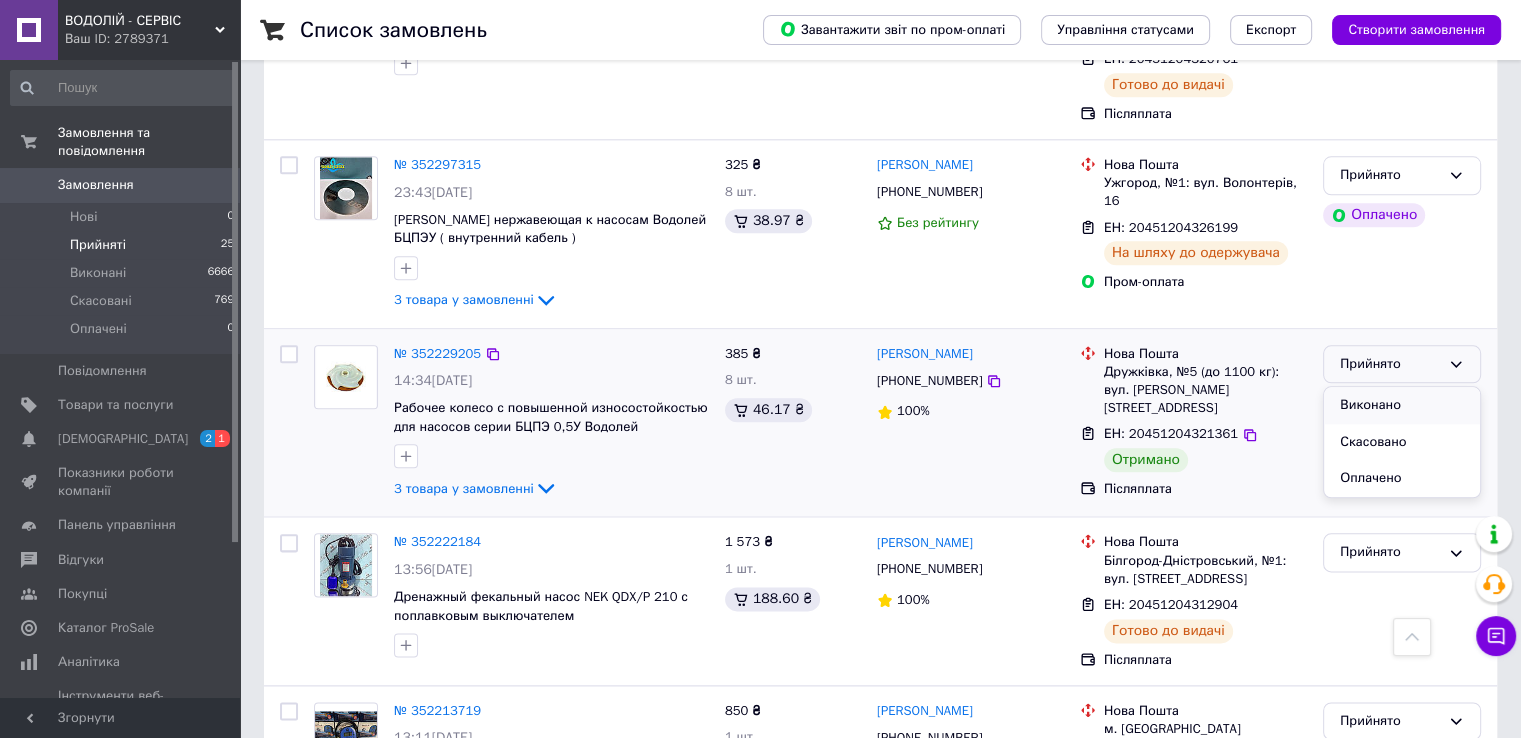 click on "Виконано" at bounding box center (1402, 405) 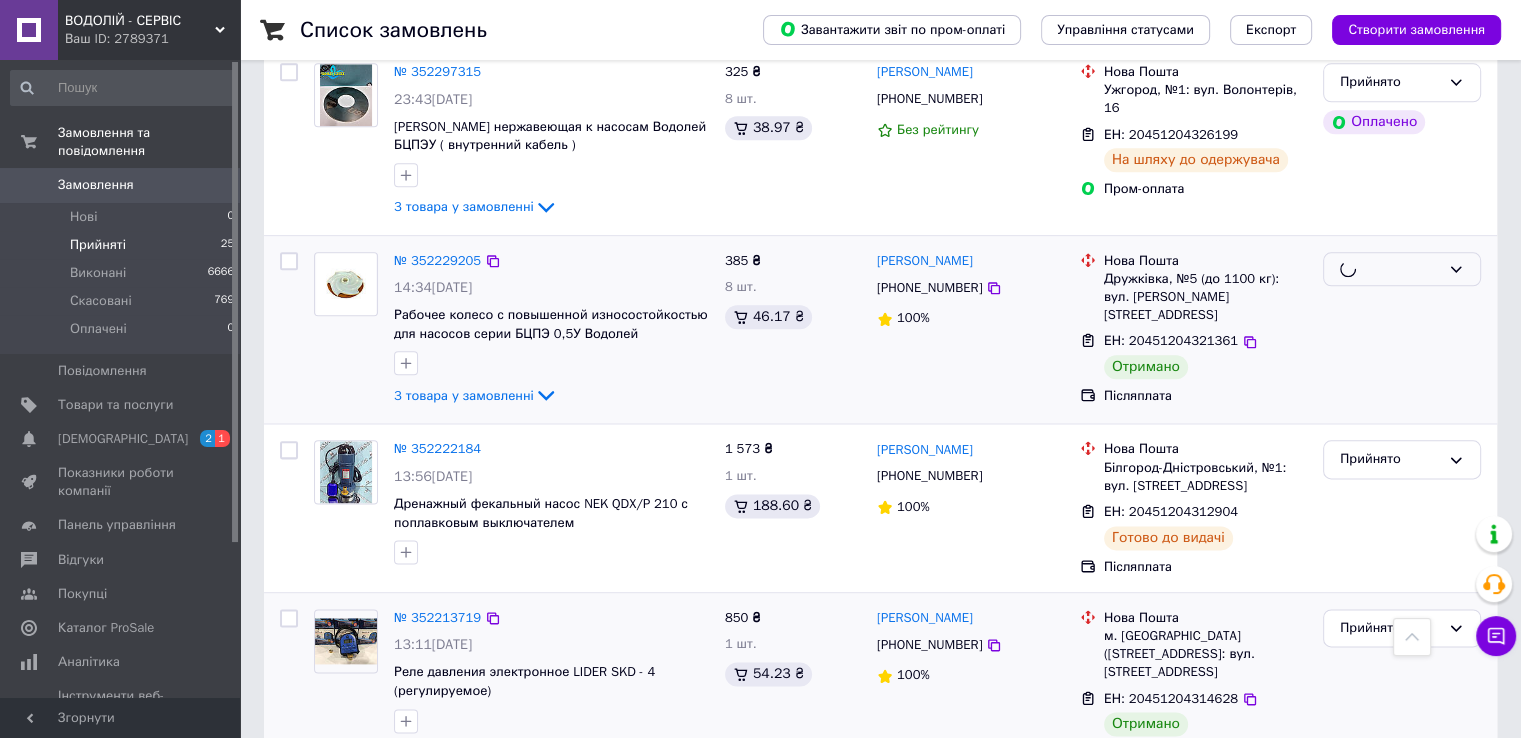 scroll, scrollTop: 2500, scrollLeft: 0, axis: vertical 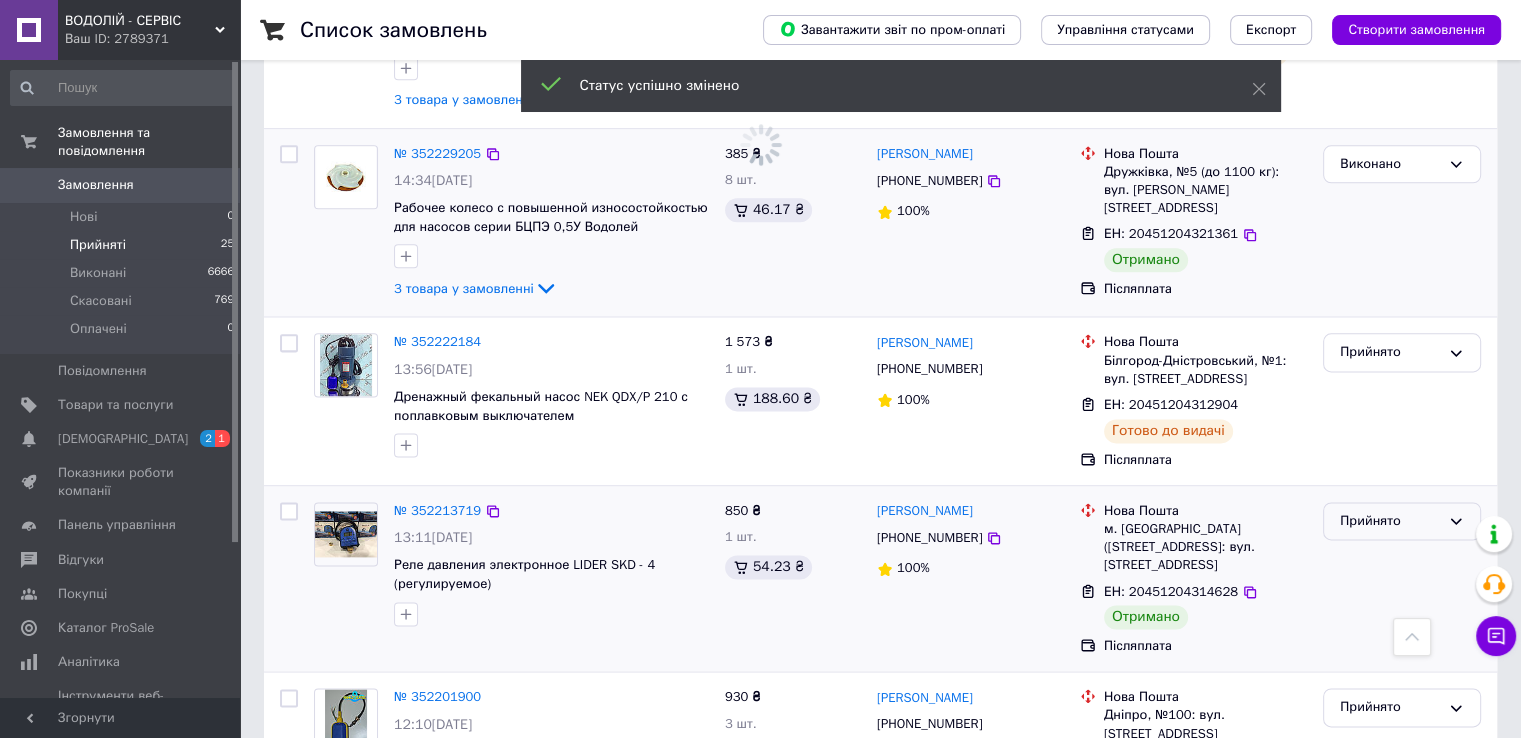 drag, startPoint x: 1440, startPoint y: 401, endPoint x: 1432, endPoint y: 411, distance: 12.806249 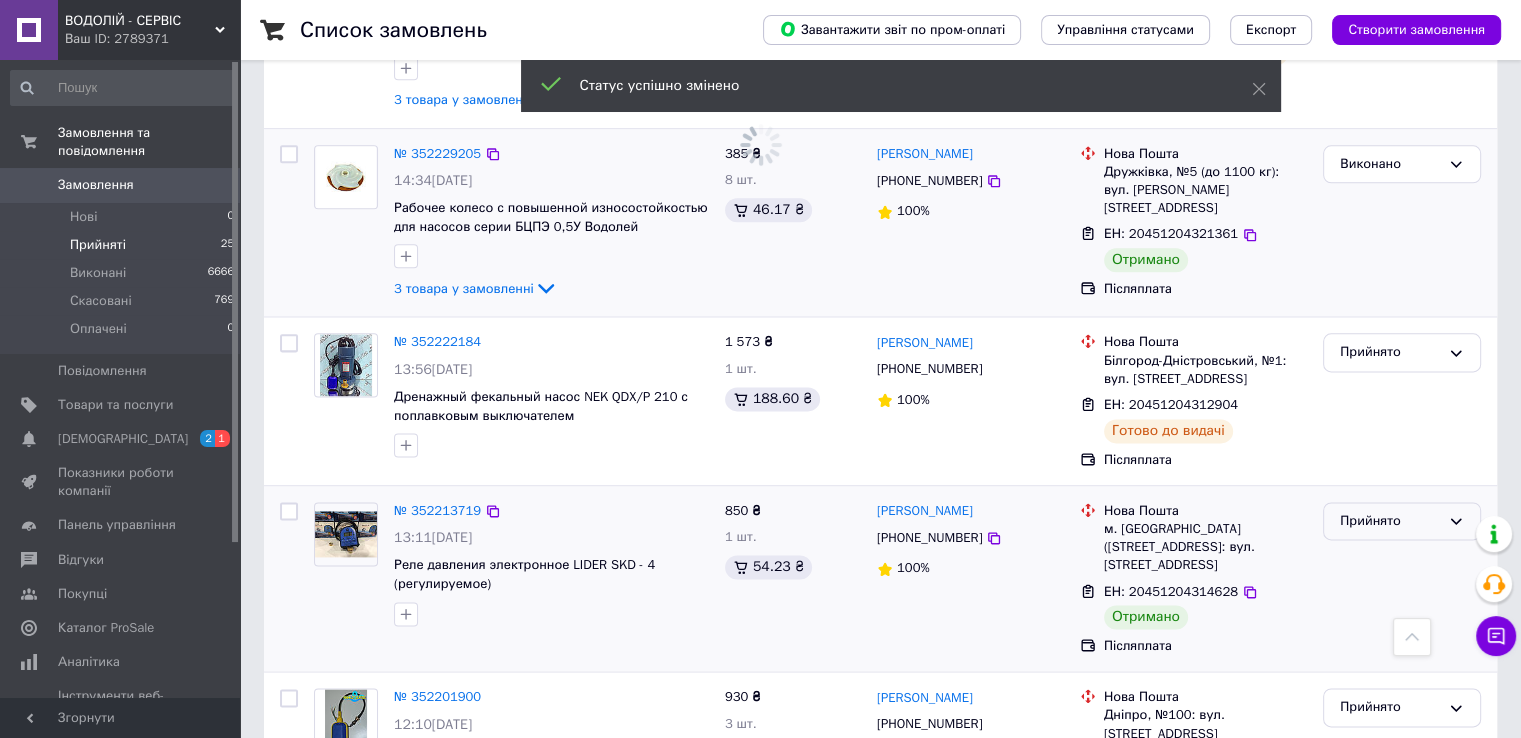 click on "Прийнято" at bounding box center (1402, 521) 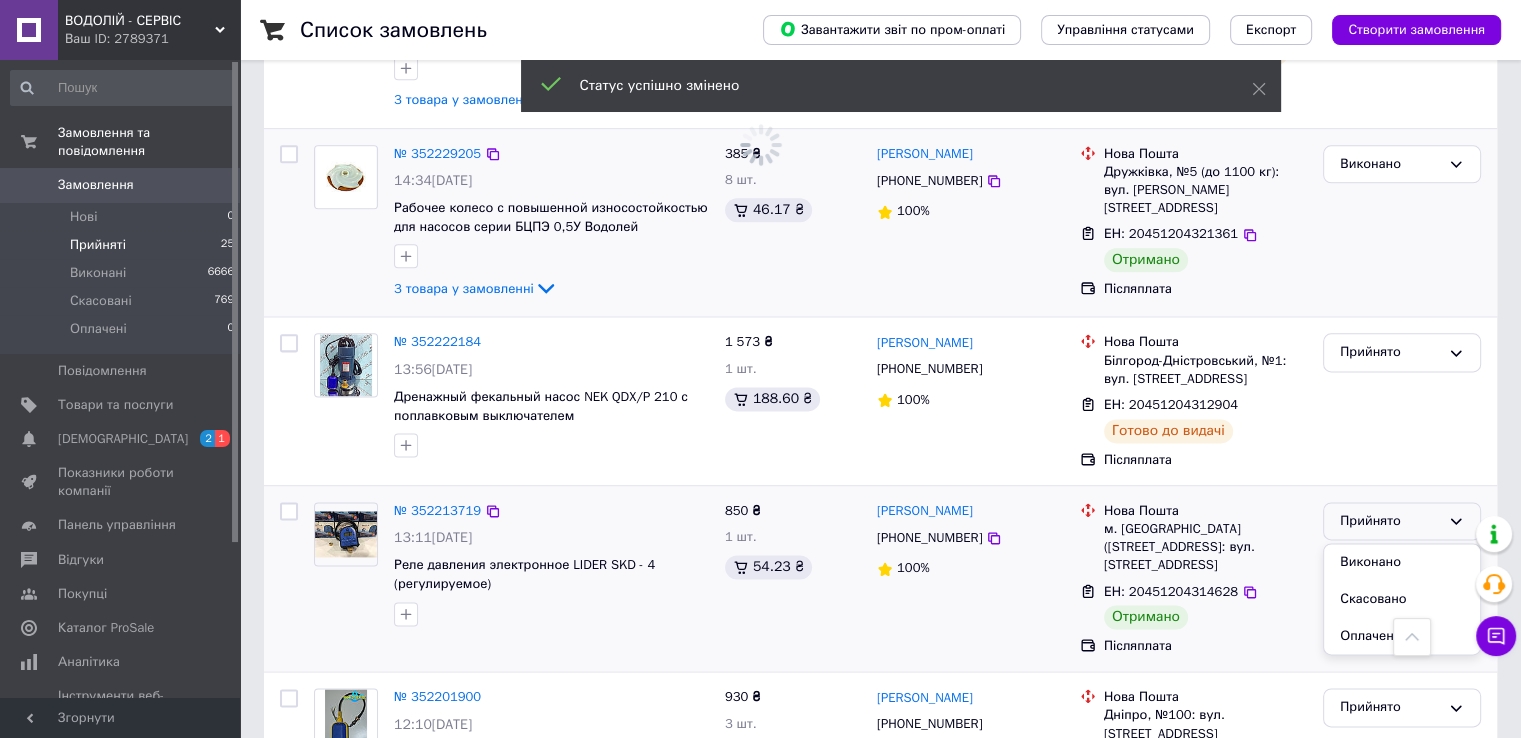 click on "Виконано" at bounding box center [1402, 562] 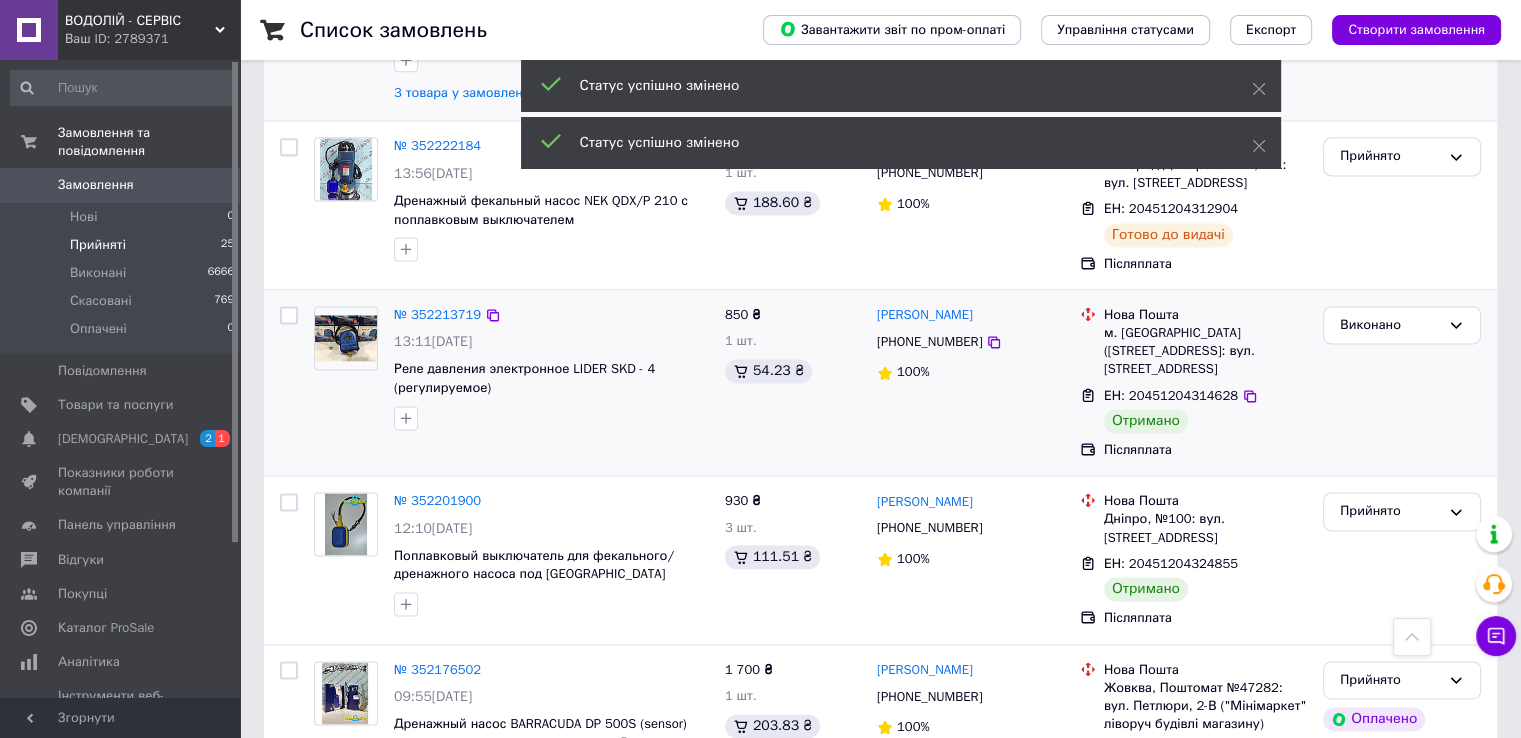 scroll, scrollTop: 2700, scrollLeft: 0, axis: vertical 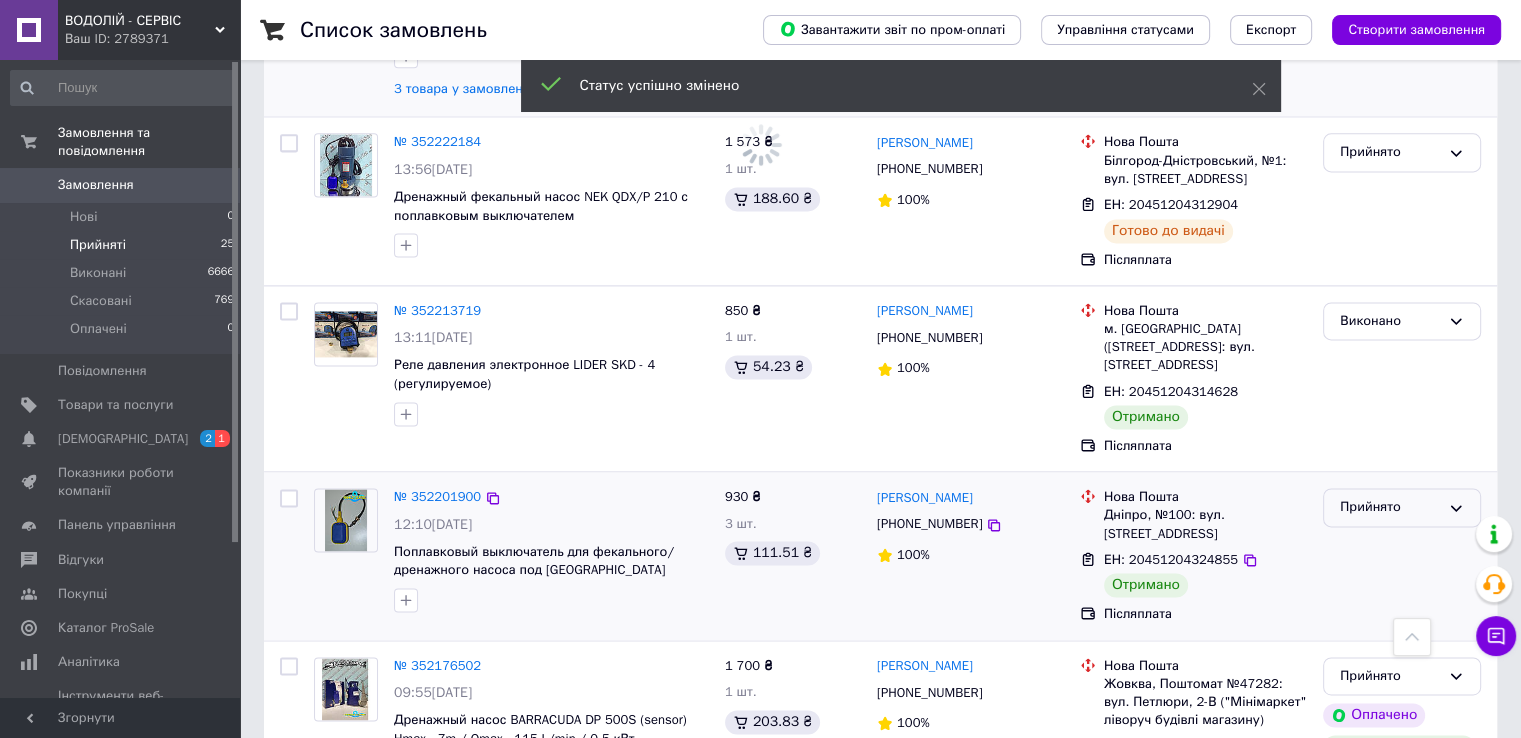 click on "Прийнято" at bounding box center (1402, 507) 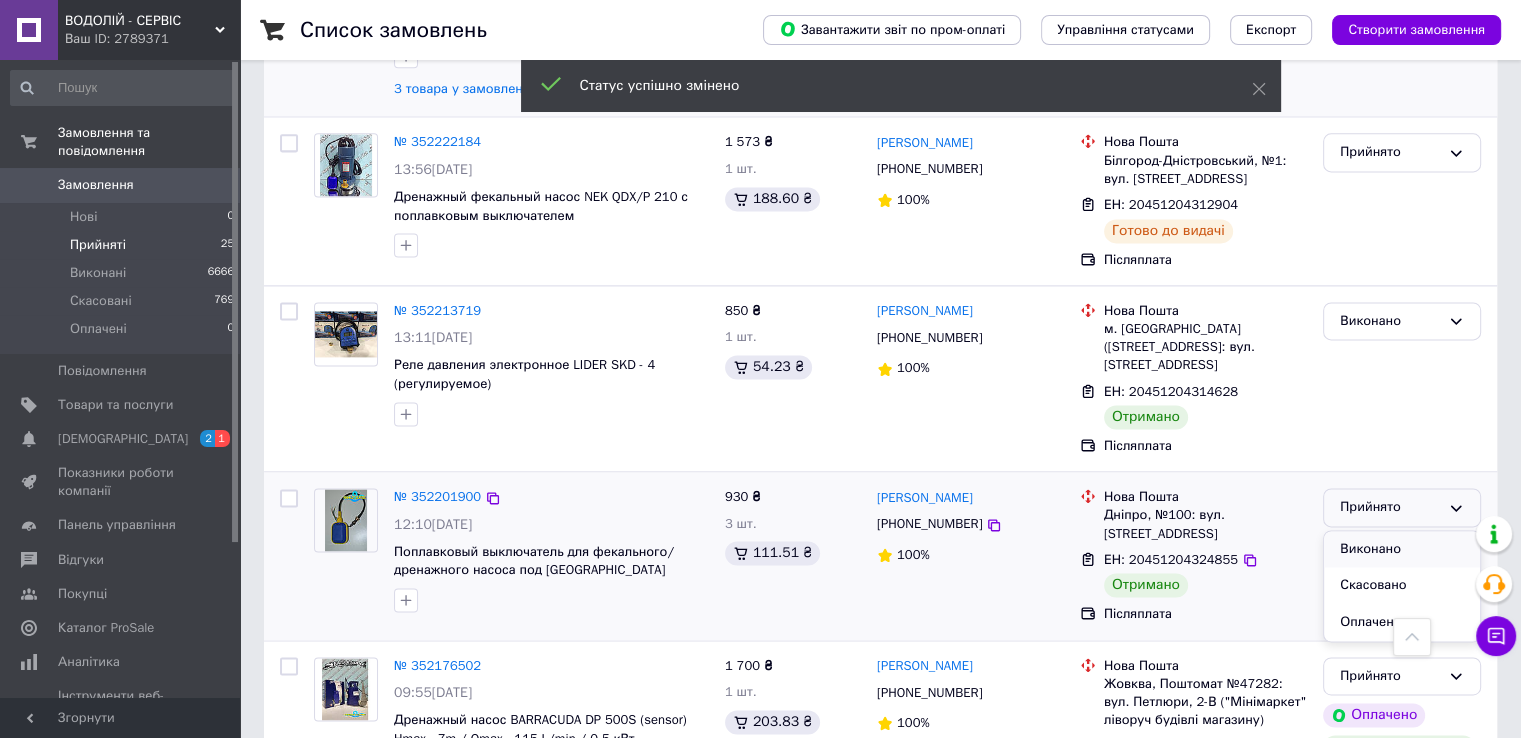 click on "Виконано" at bounding box center [1402, 549] 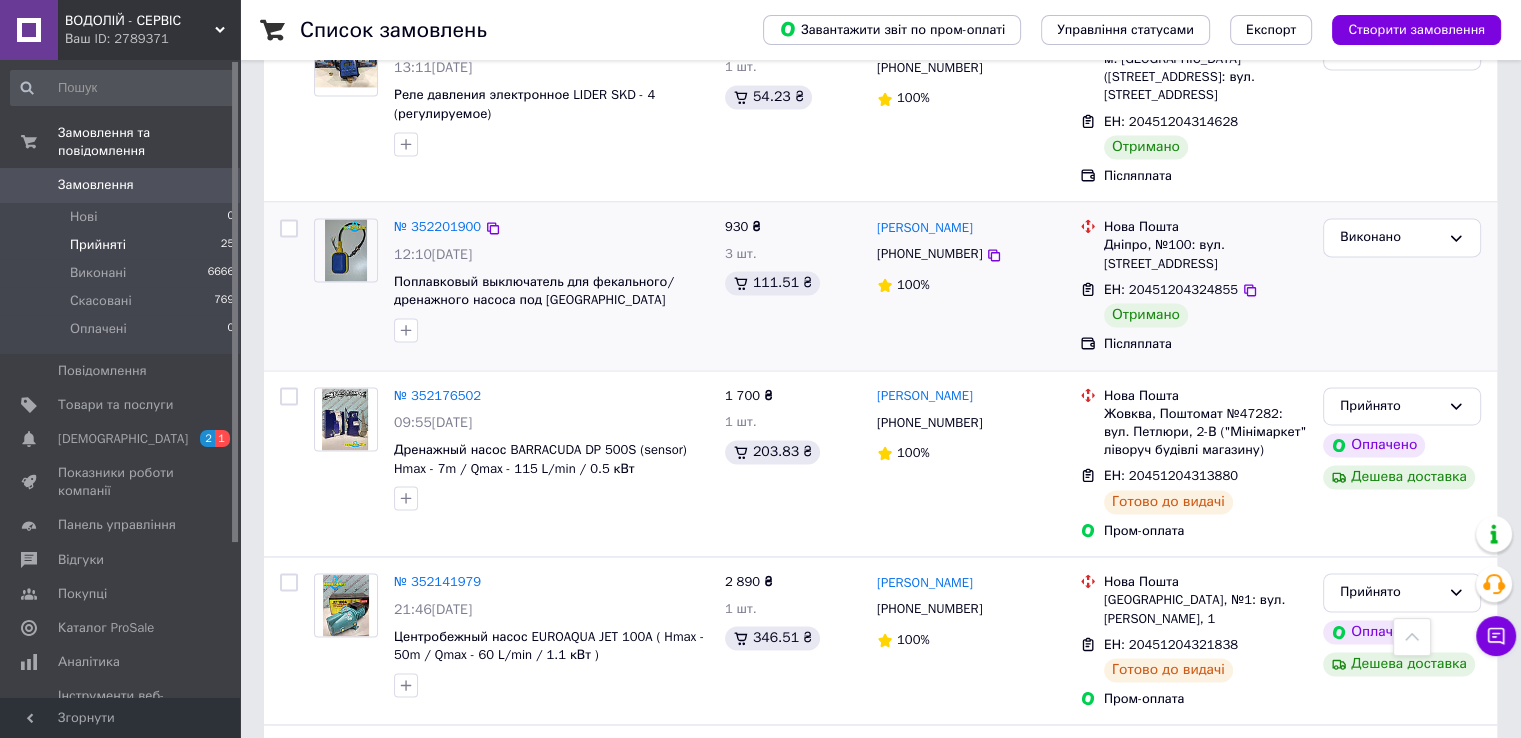 scroll, scrollTop: 3470, scrollLeft: 0, axis: vertical 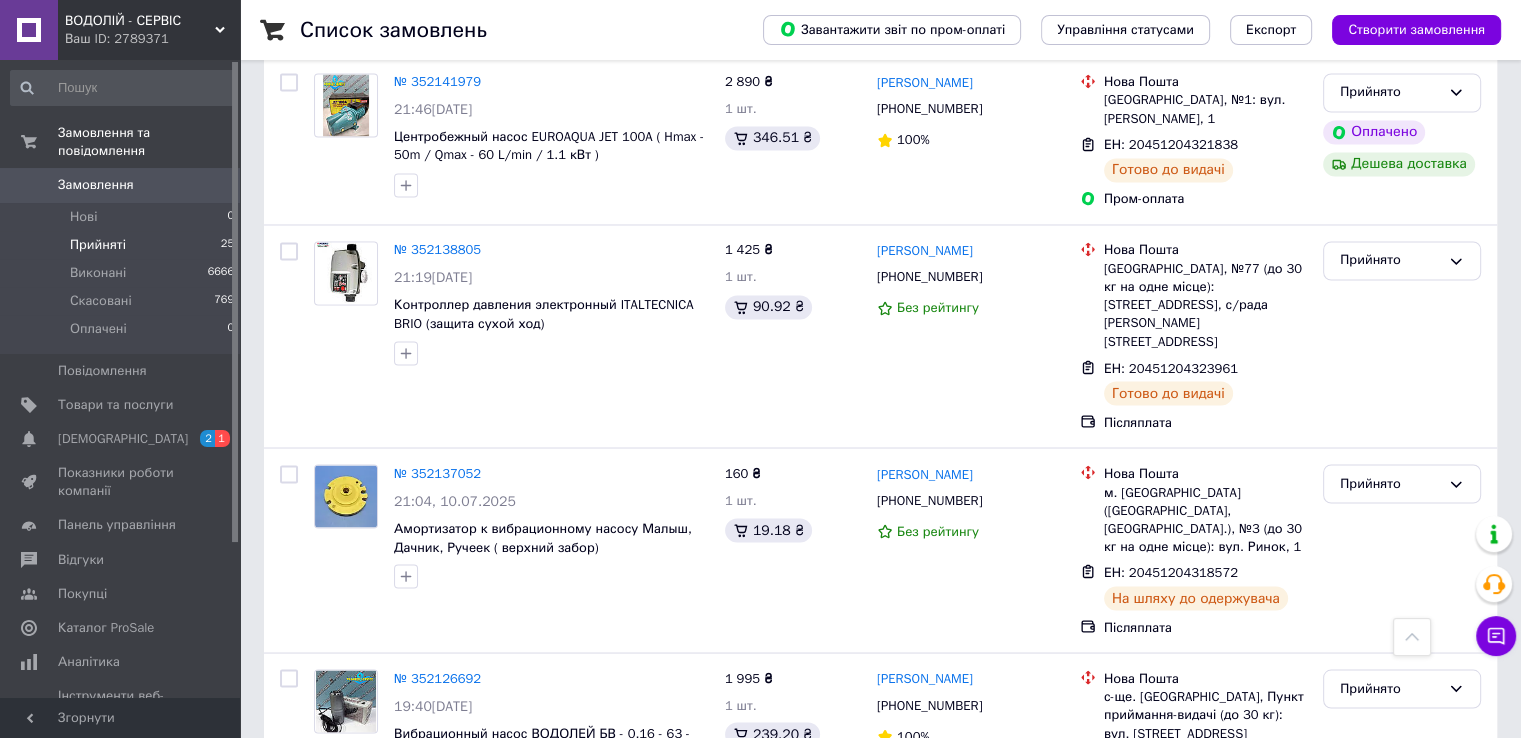 click on "2" at bounding box center [327, 884] 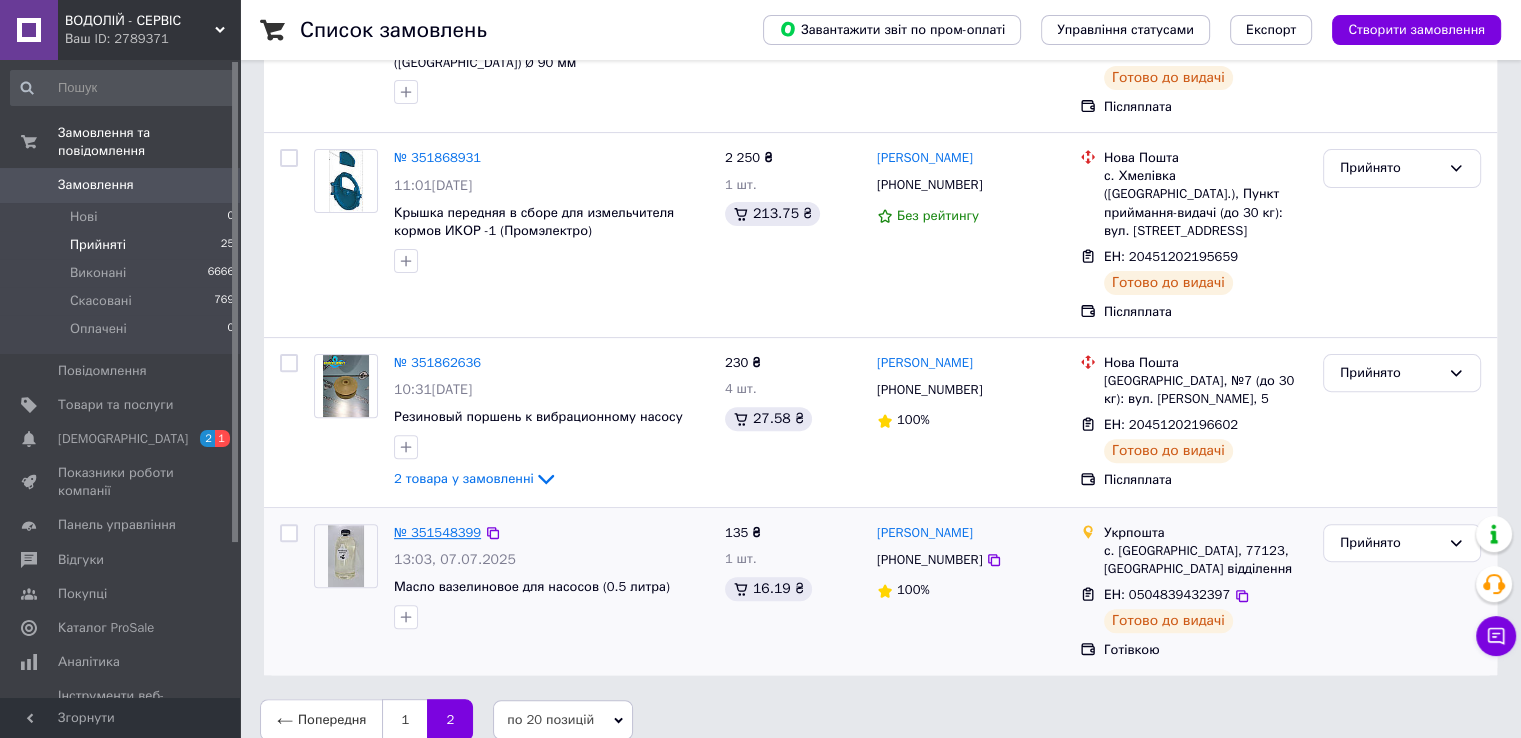 scroll, scrollTop: 597, scrollLeft: 0, axis: vertical 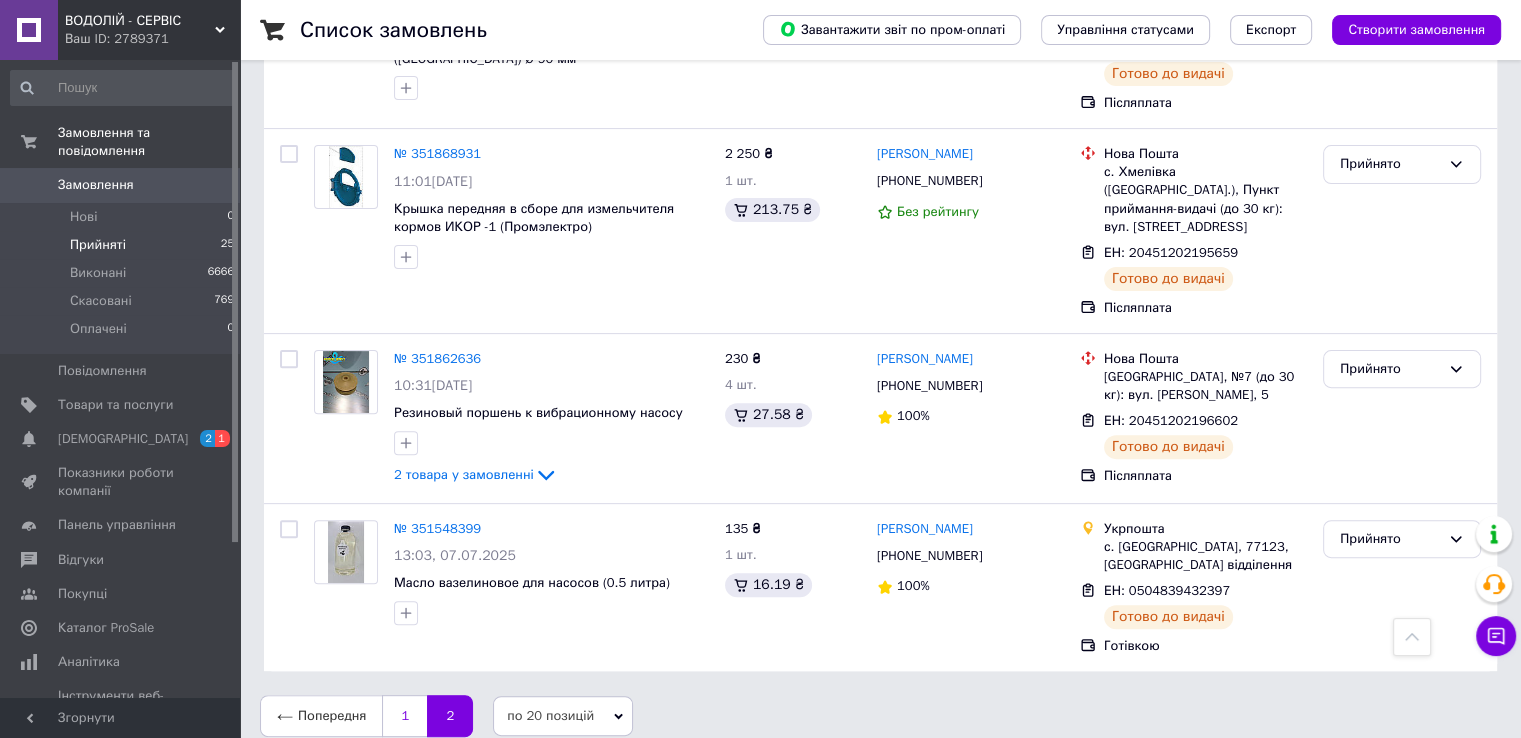 click on "1" at bounding box center [404, 716] 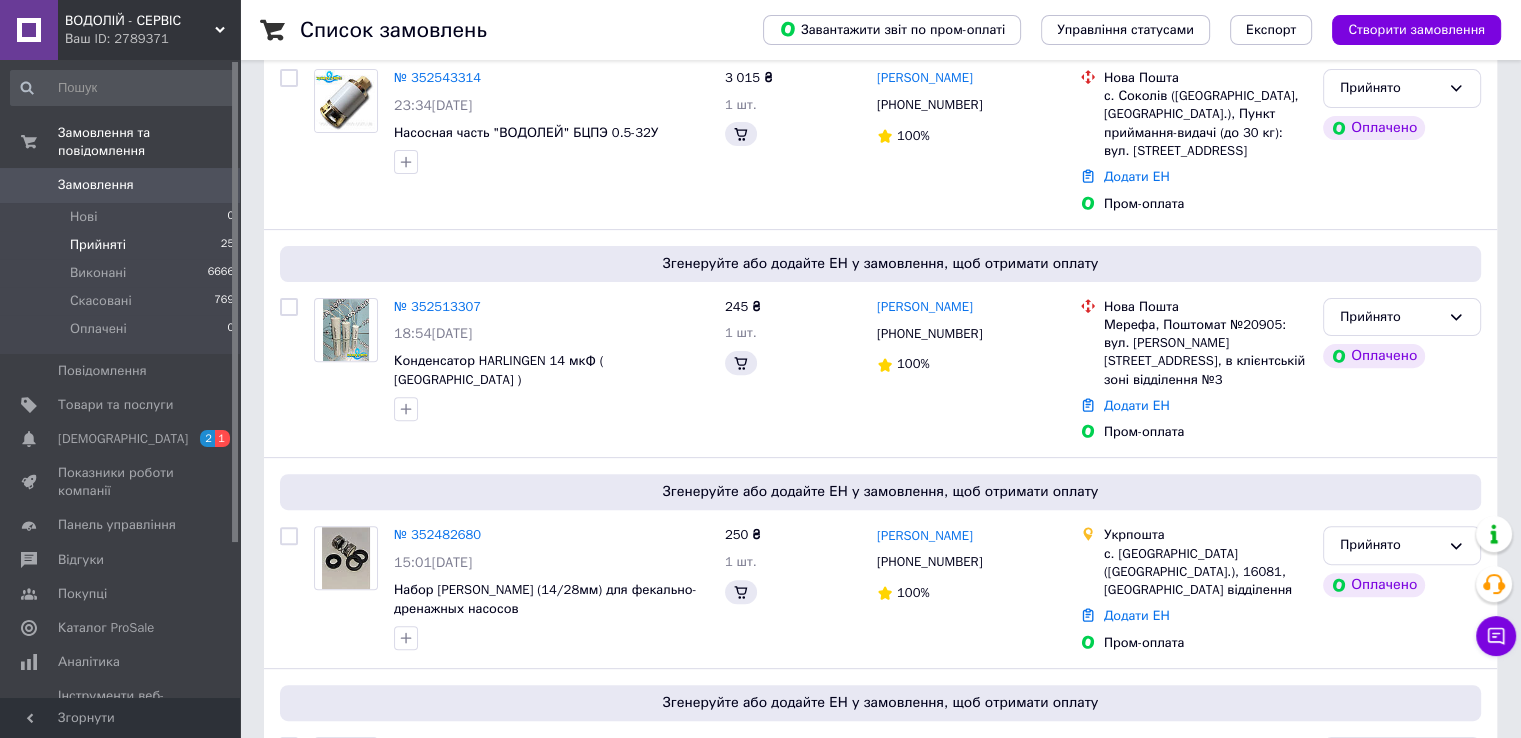scroll, scrollTop: 0, scrollLeft: 0, axis: both 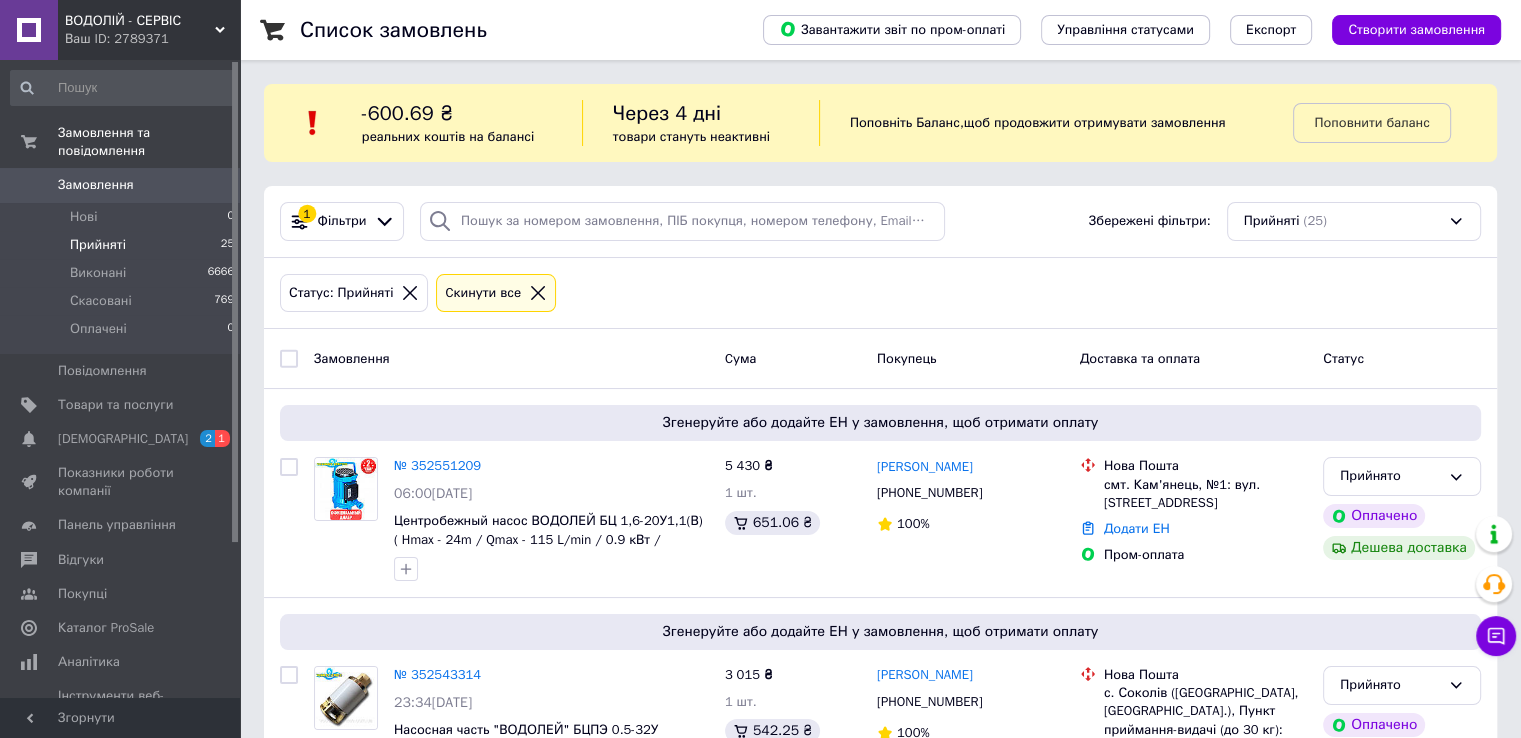 click on "Прийняті" at bounding box center [98, 245] 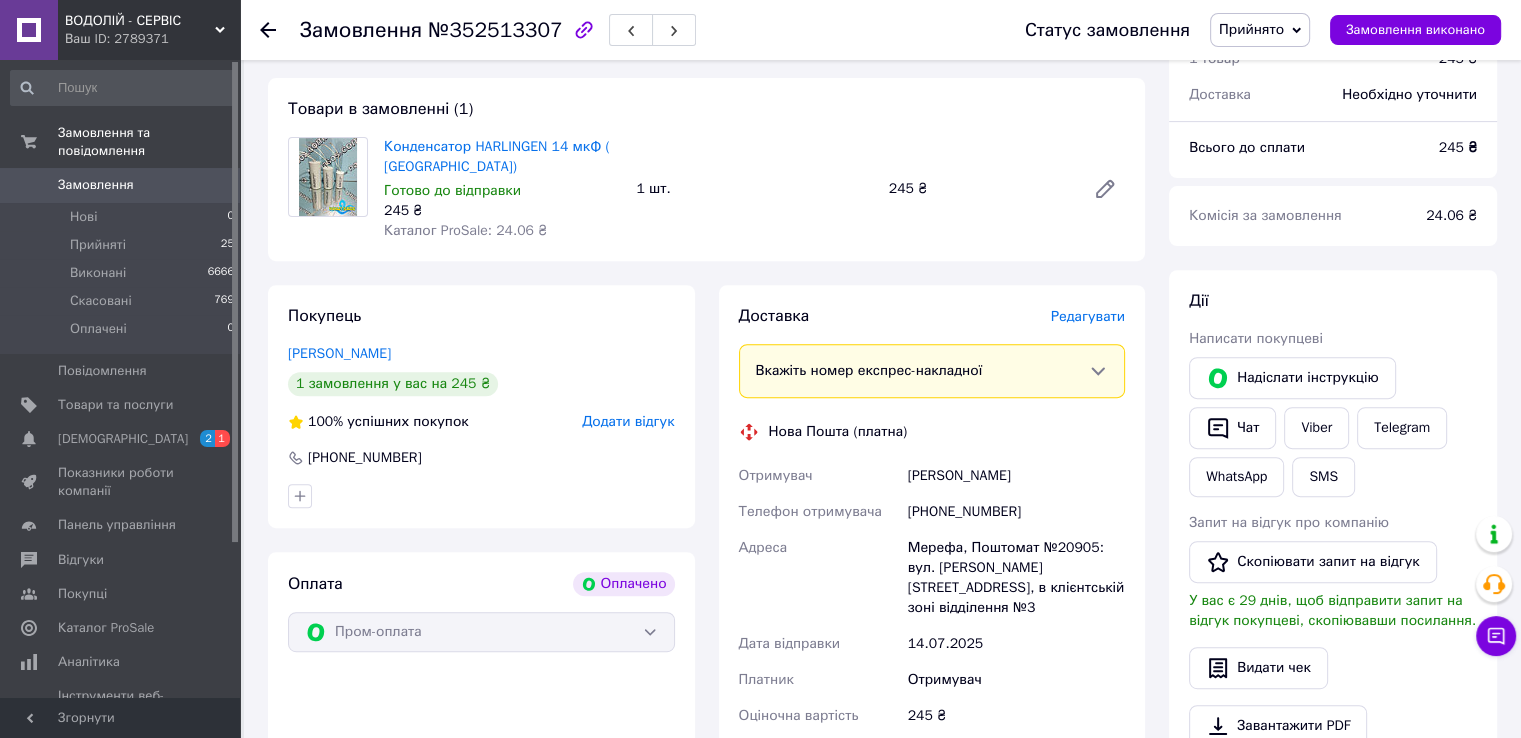 scroll, scrollTop: 700, scrollLeft: 0, axis: vertical 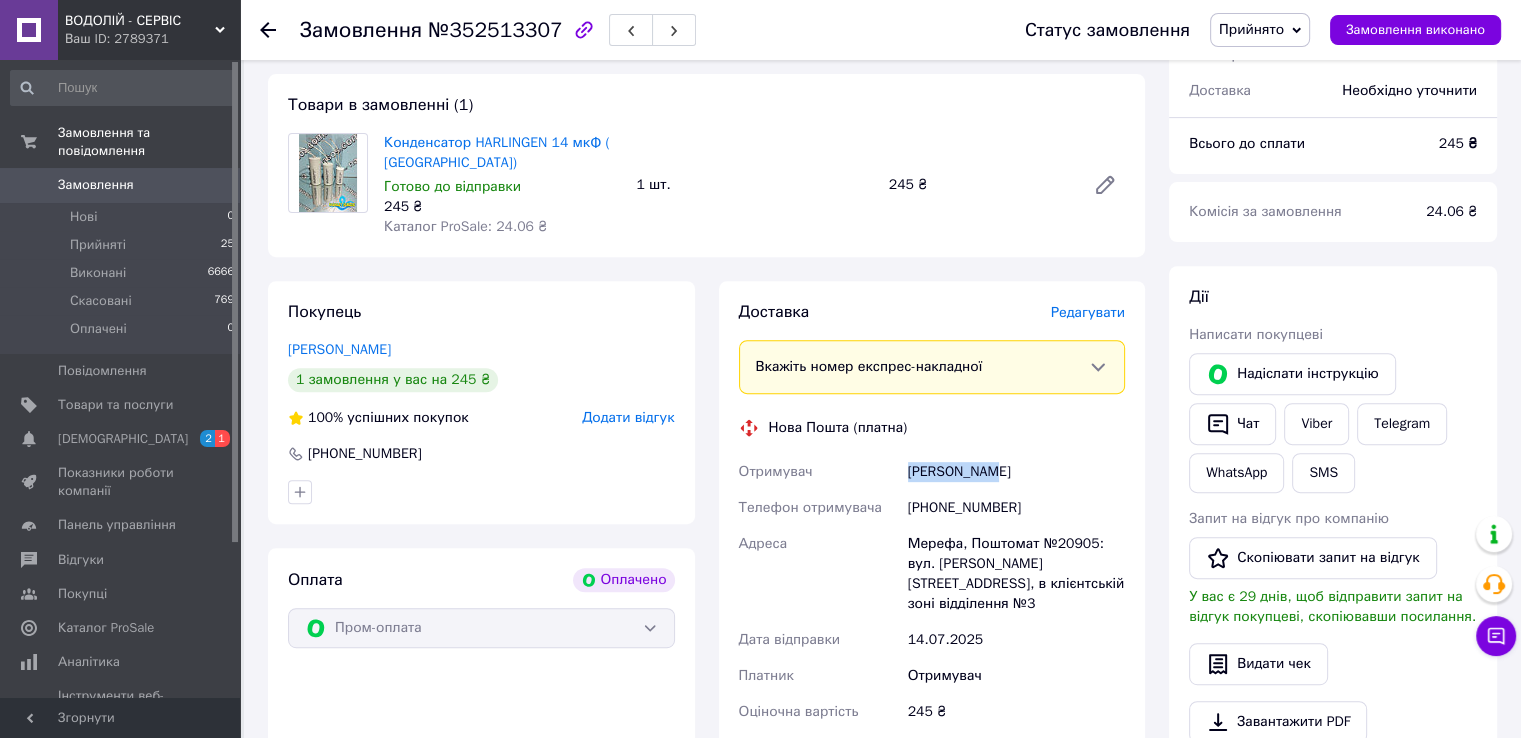 drag, startPoint x: 994, startPoint y: 464, endPoint x: 896, endPoint y: 472, distance: 98.32599 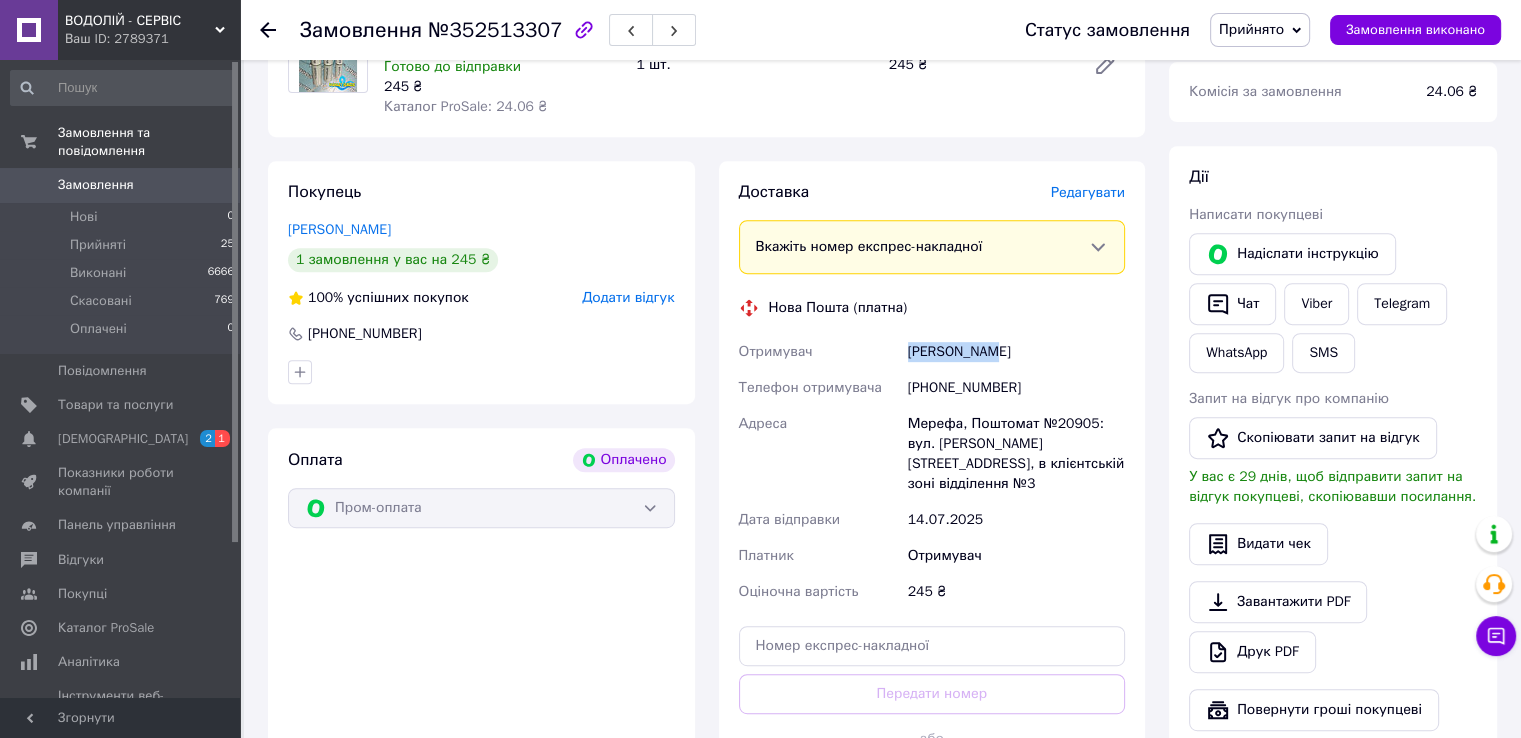 scroll, scrollTop: 900, scrollLeft: 0, axis: vertical 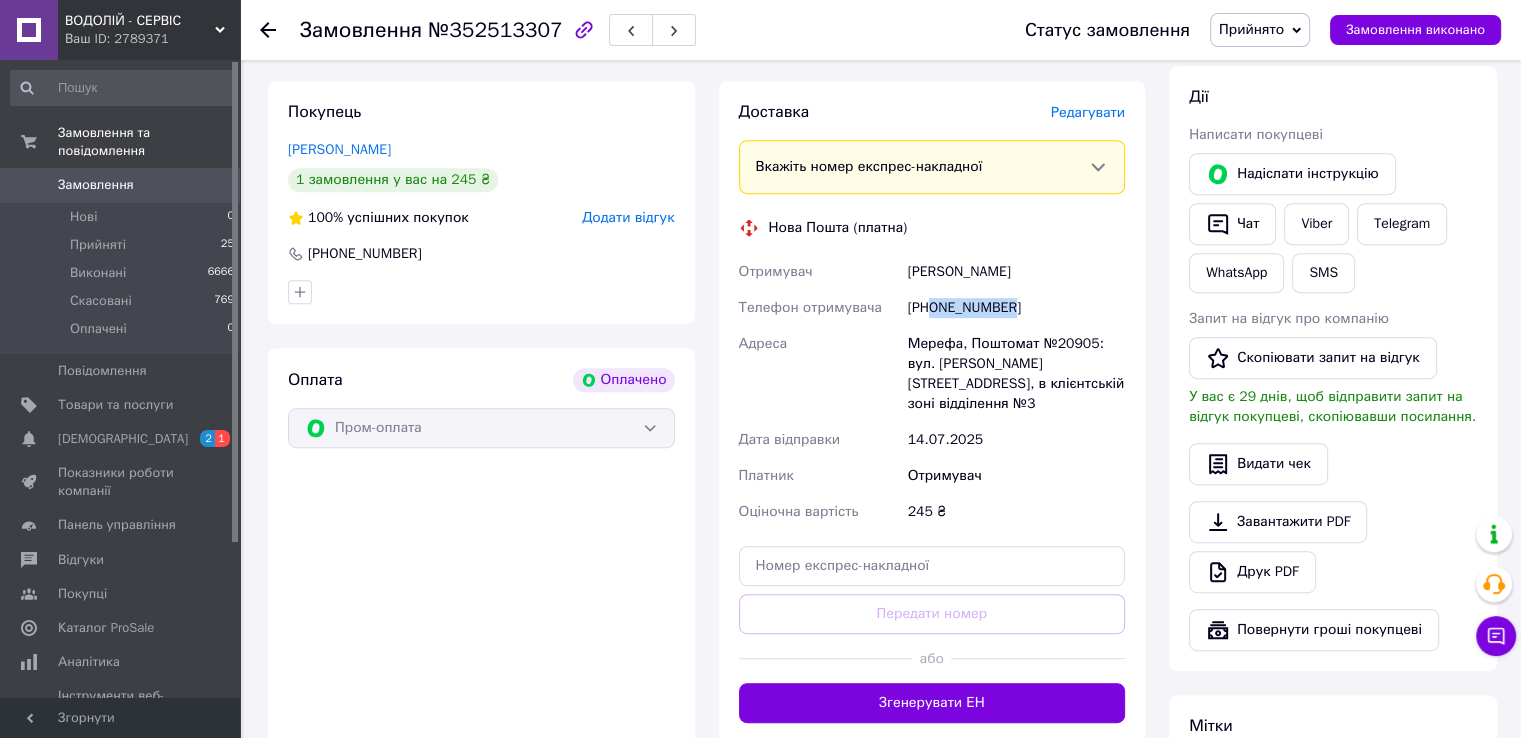 drag, startPoint x: 1014, startPoint y: 311, endPoint x: 931, endPoint y: 309, distance: 83.02409 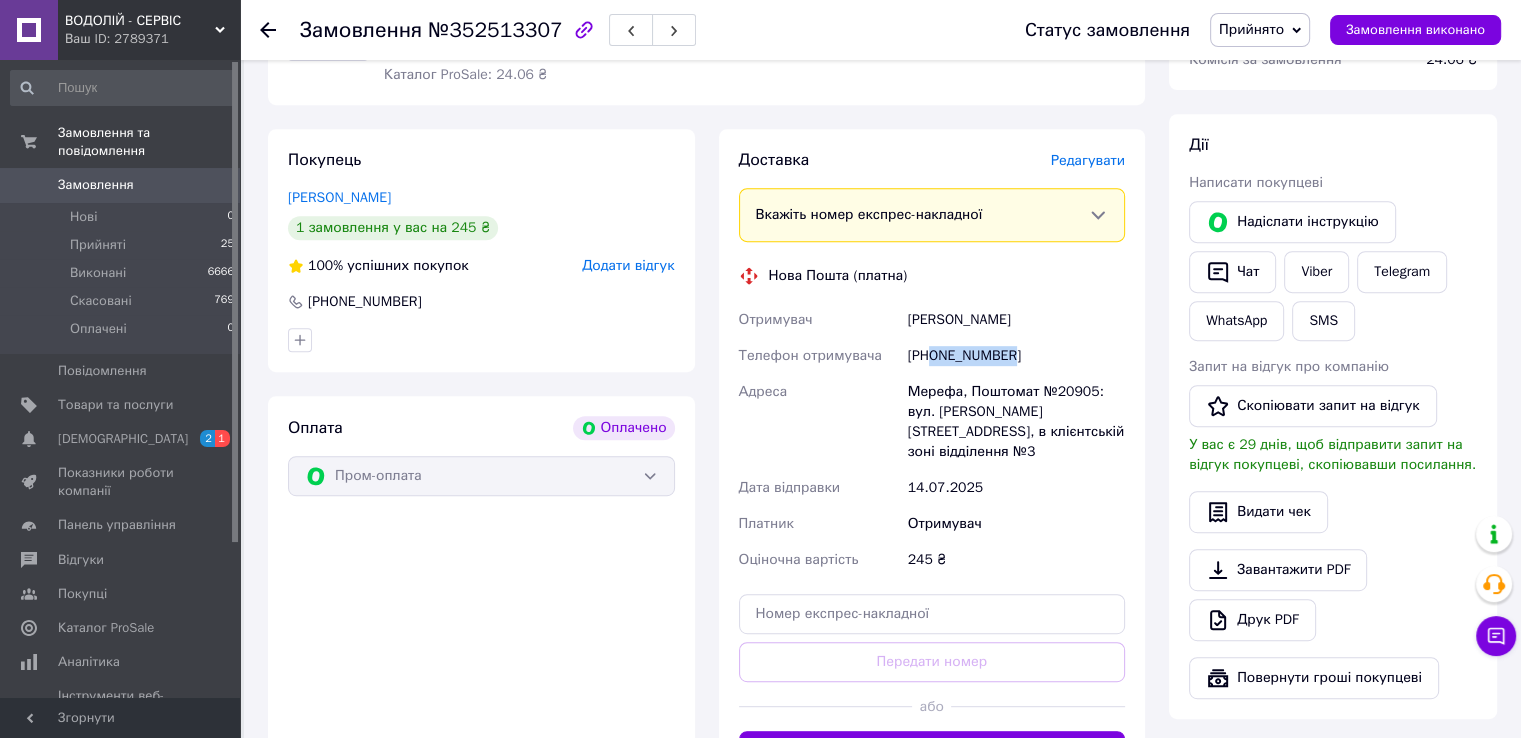 scroll, scrollTop: 900, scrollLeft: 0, axis: vertical 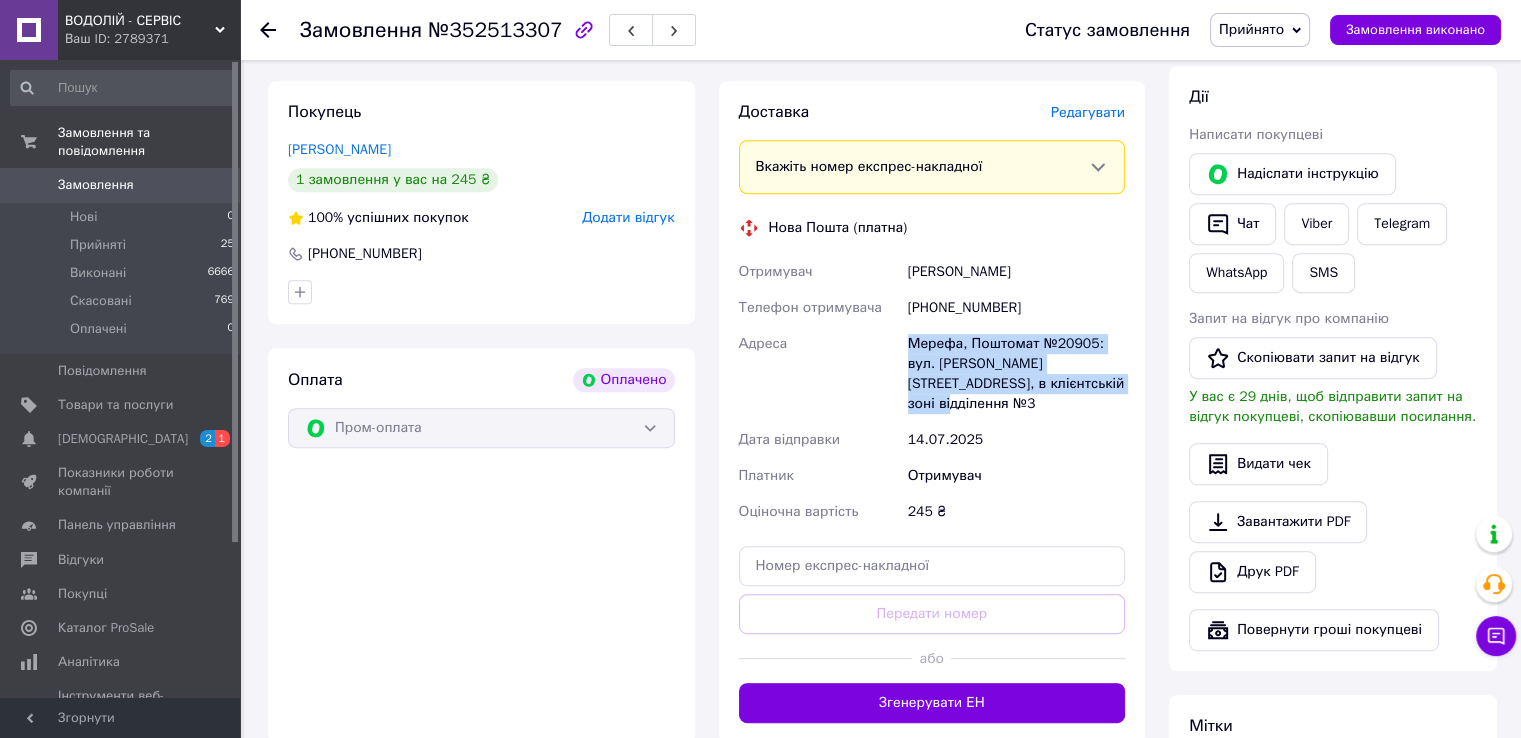 drag, startPoint x: 900, startPoint y: 334, endPoint x: 1036, endPoint y: 383, distance: 144.55795 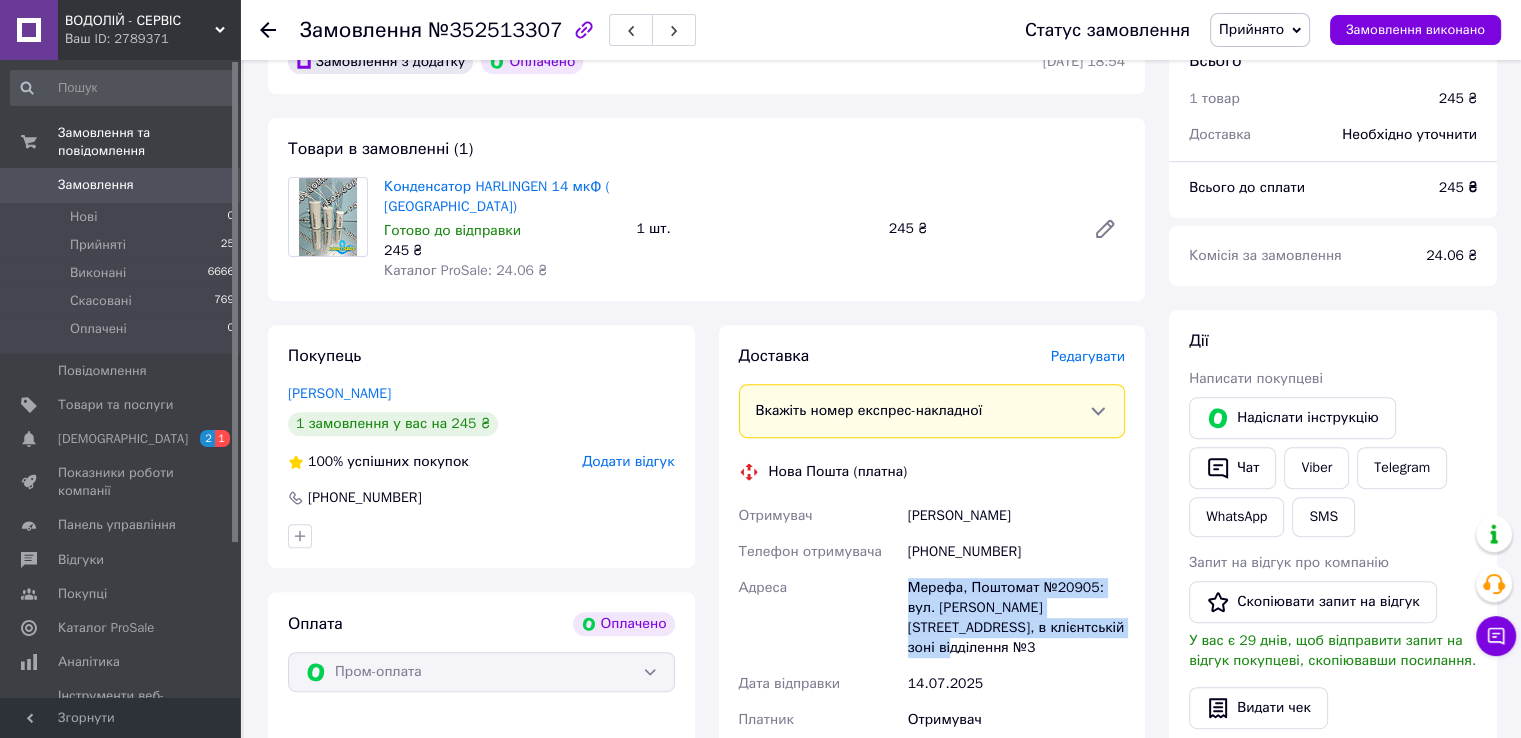 scroll, scrollTop: 700, scrollLeft: 0, axis: vertical 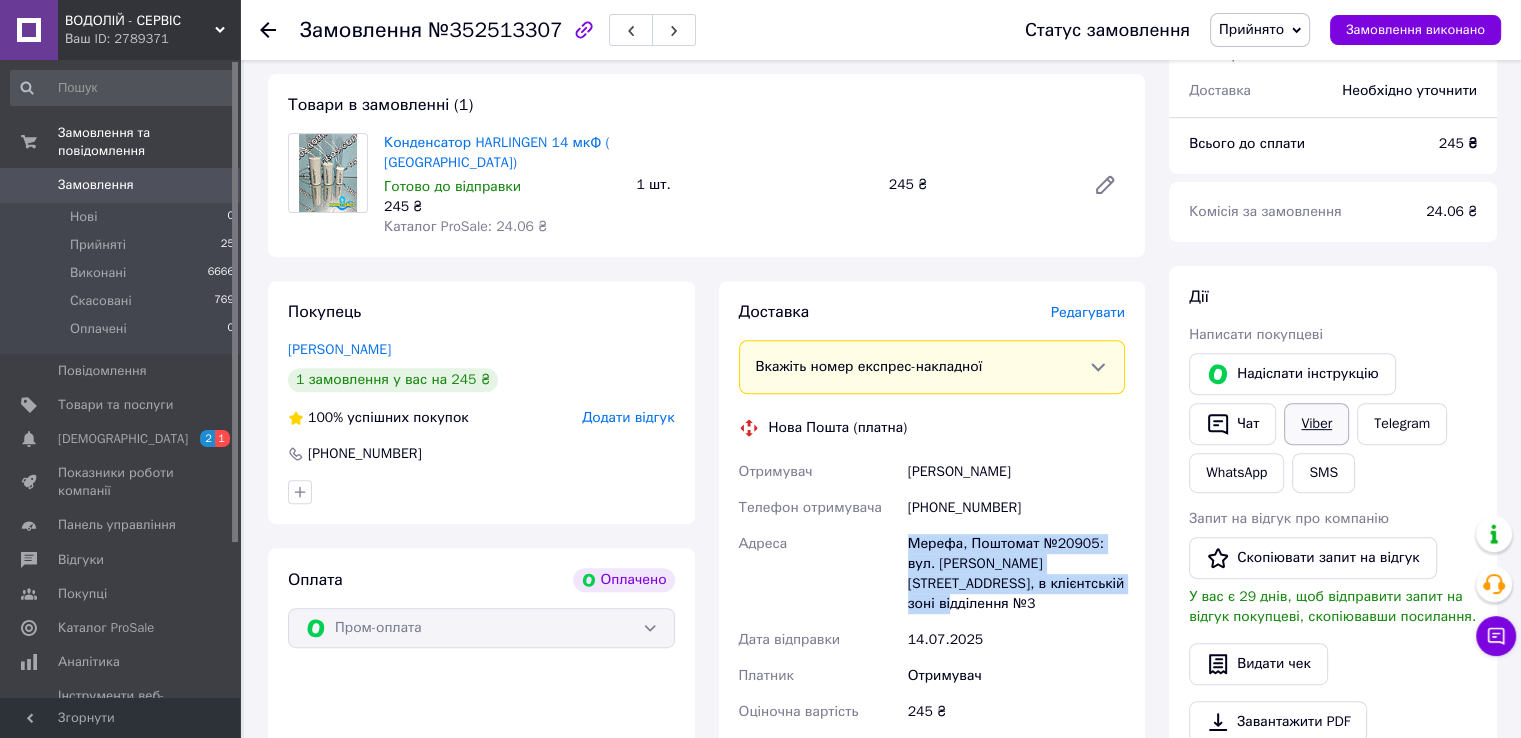 click on "Viber" at bounding box center (1316, 424) 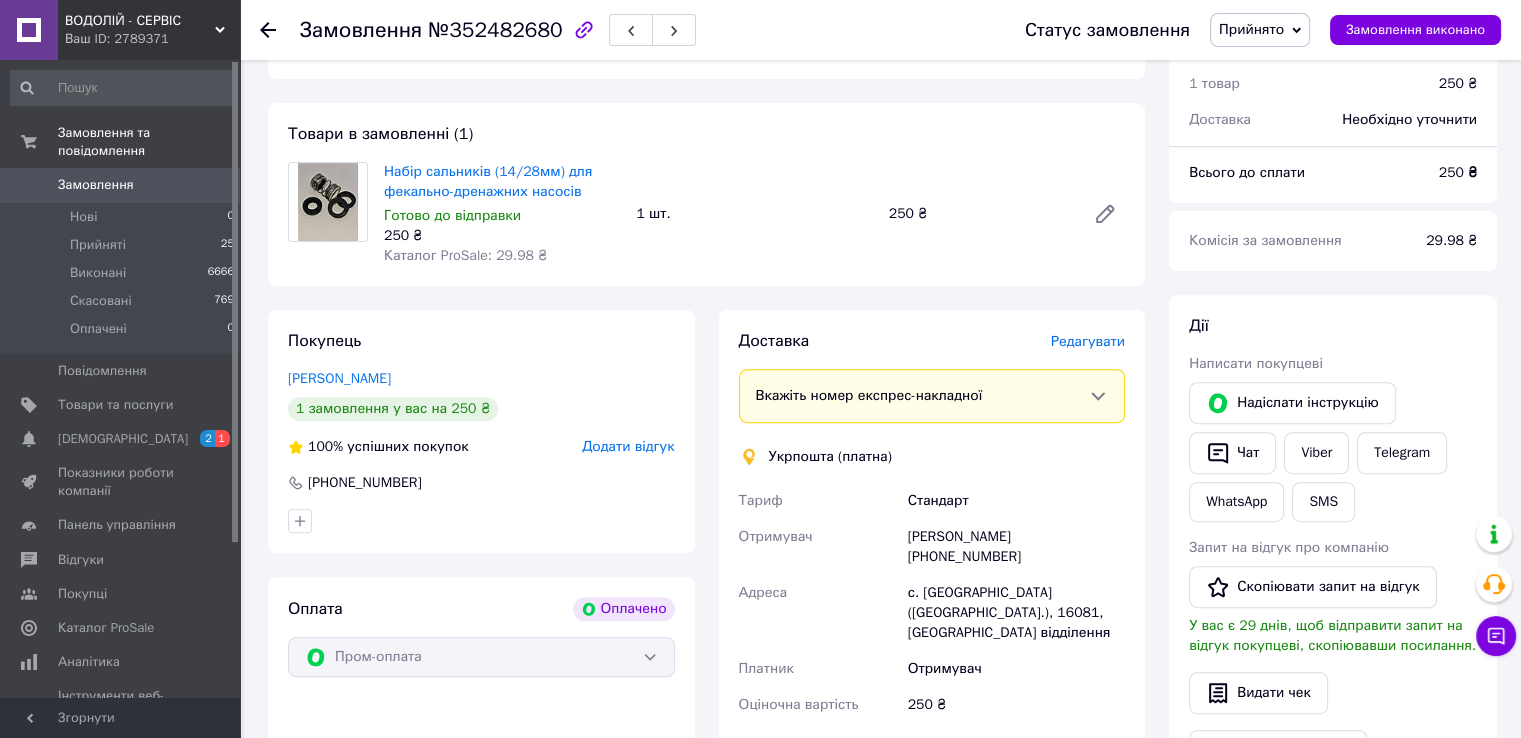 scroll, scrollTop: 800, scrollLeft: 0, axis: vertical 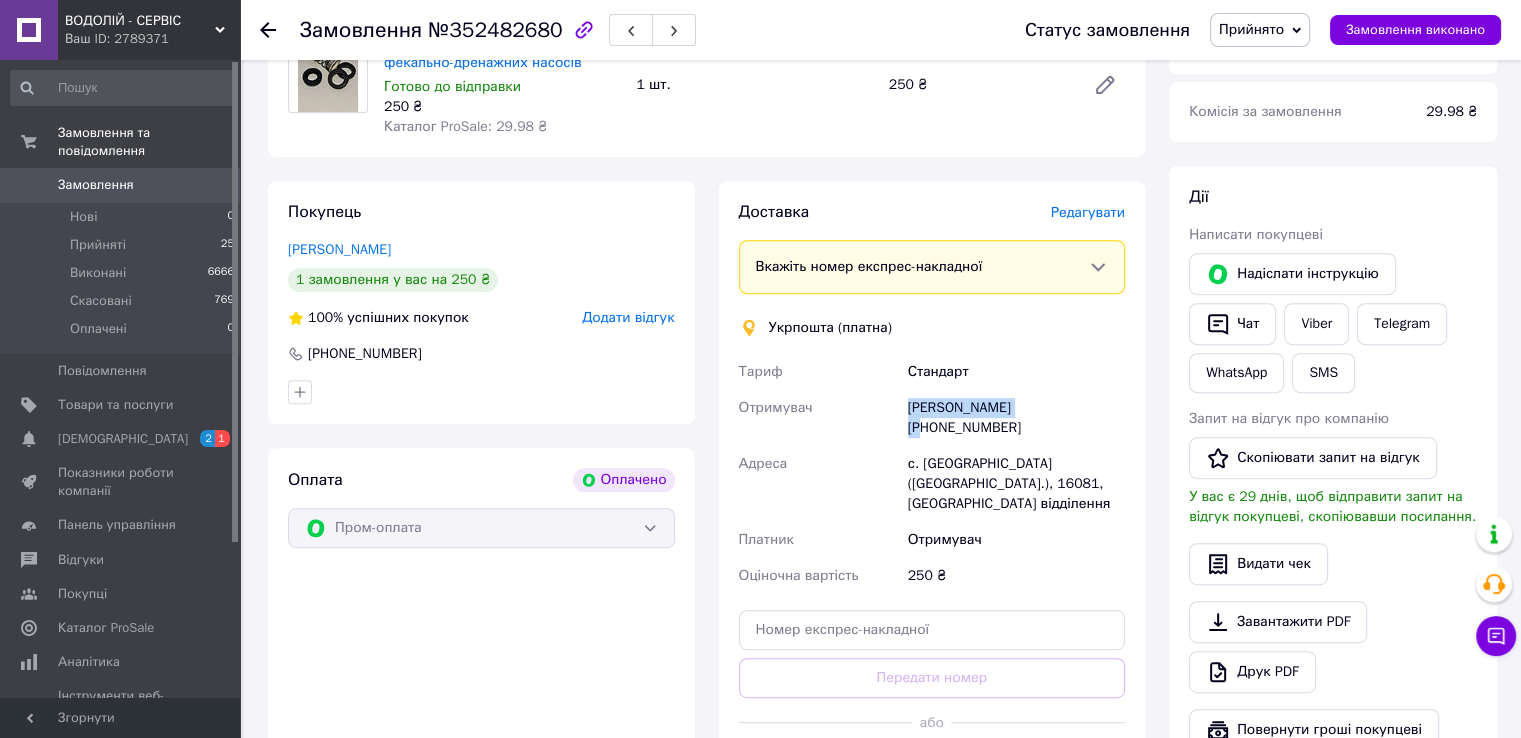 drag, startPoint x: 1049, startPoint y: 406, endPoint x: 904, endPoint y: 403, distance: 145.03104 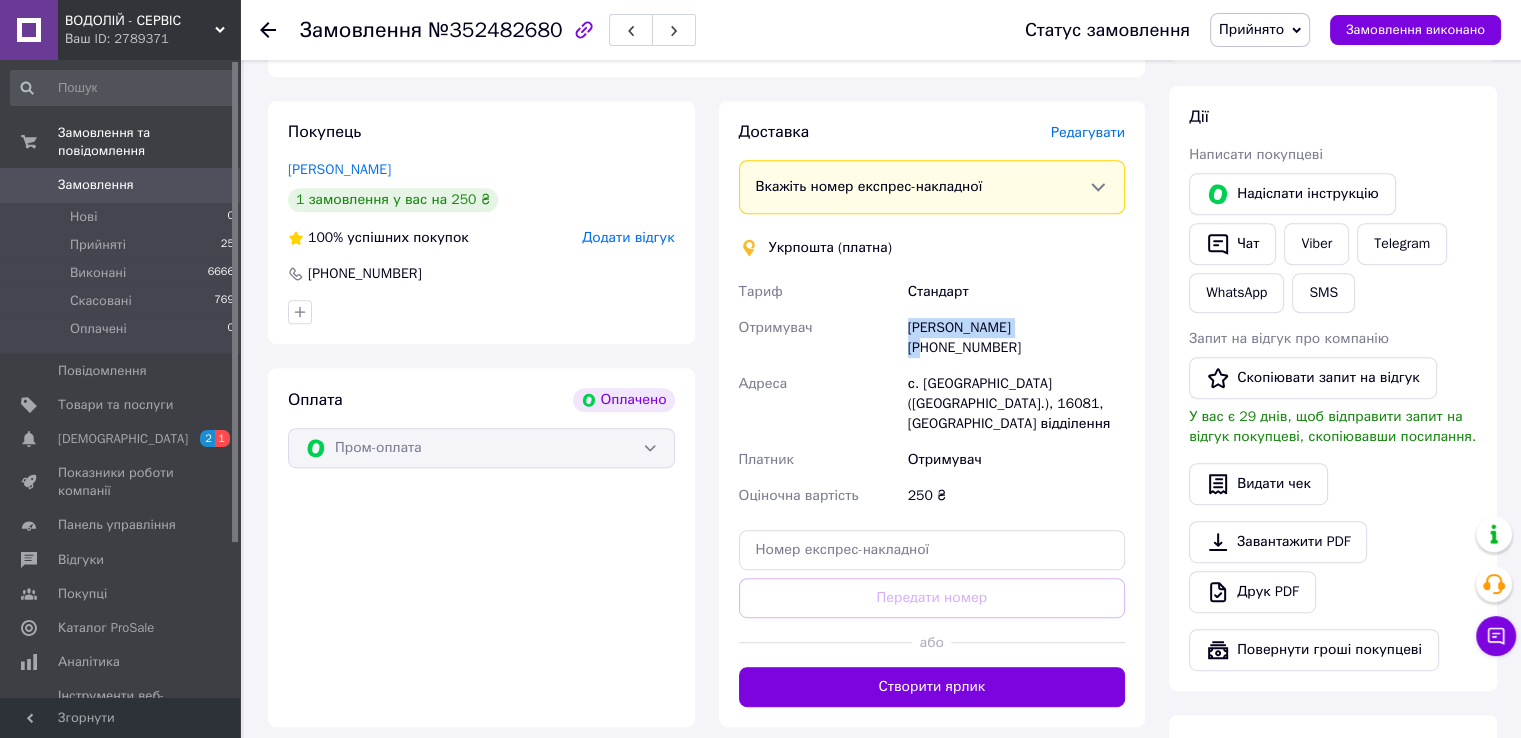 scroll, scrollTop: 1000, scrollLeft: 0, axis: vertical 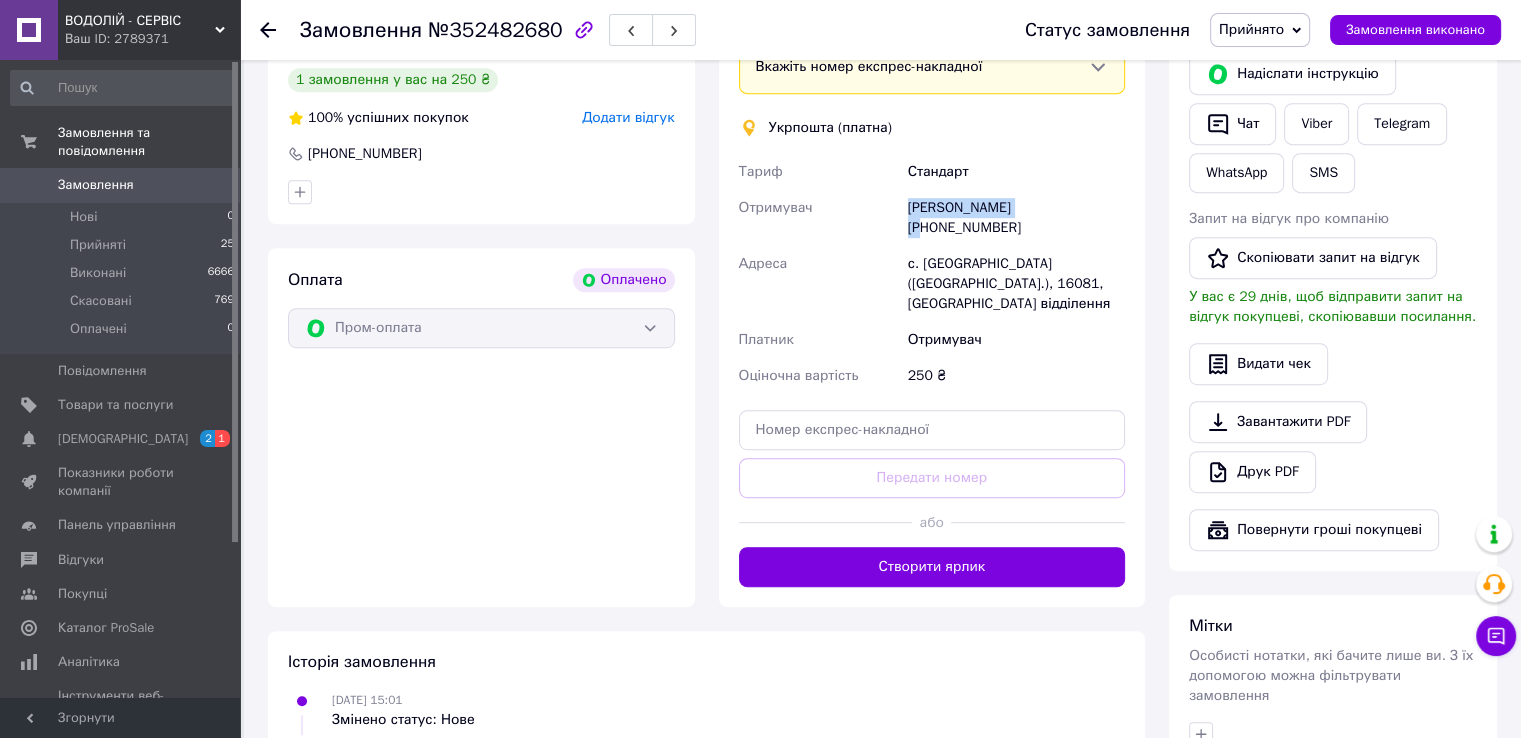 drag, startPoint x: 1012, startPoint y: 241, endPoint x: 931, endPoint y: 238, distance: 81.055534 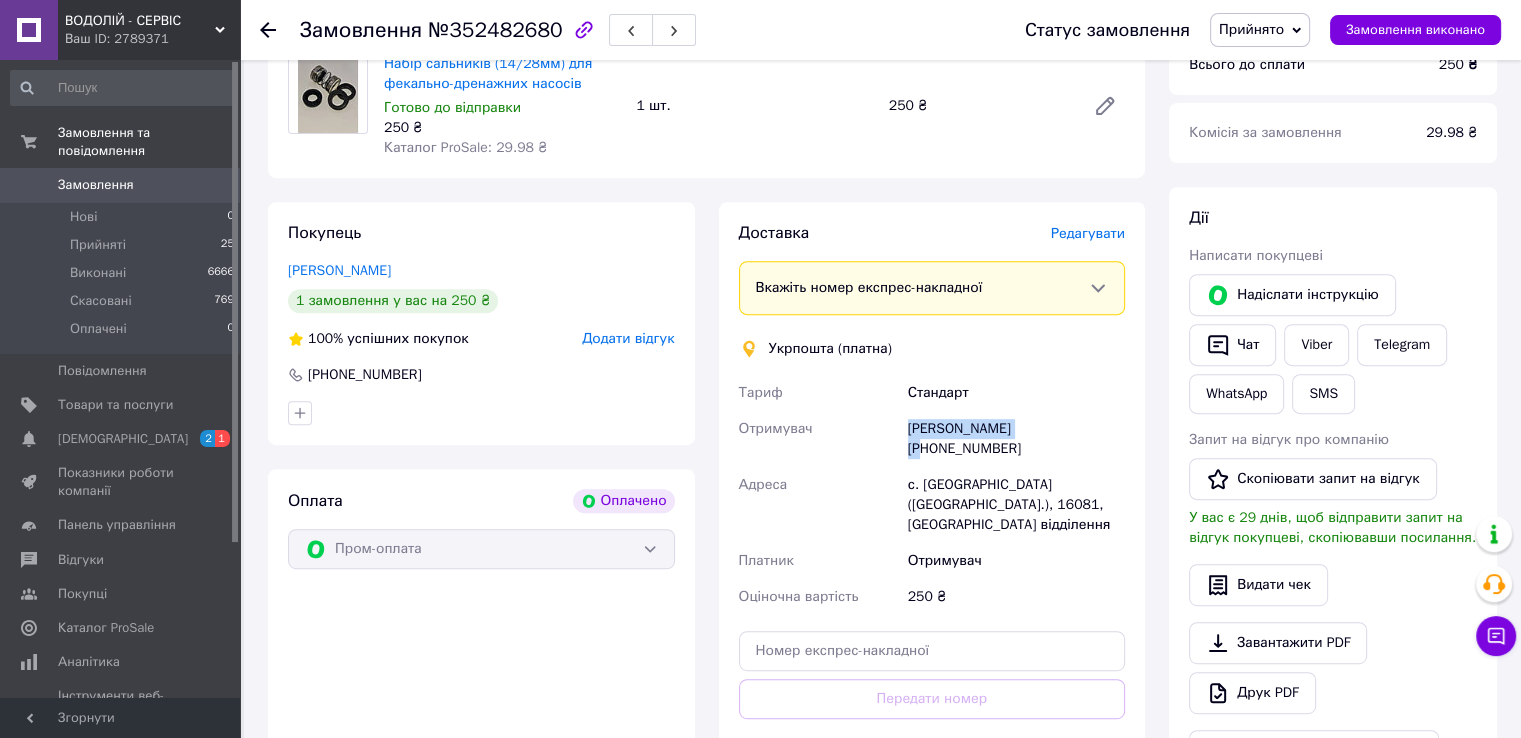 scroll, scrollTop: 900, scrollLeft: 0, axis: vertical 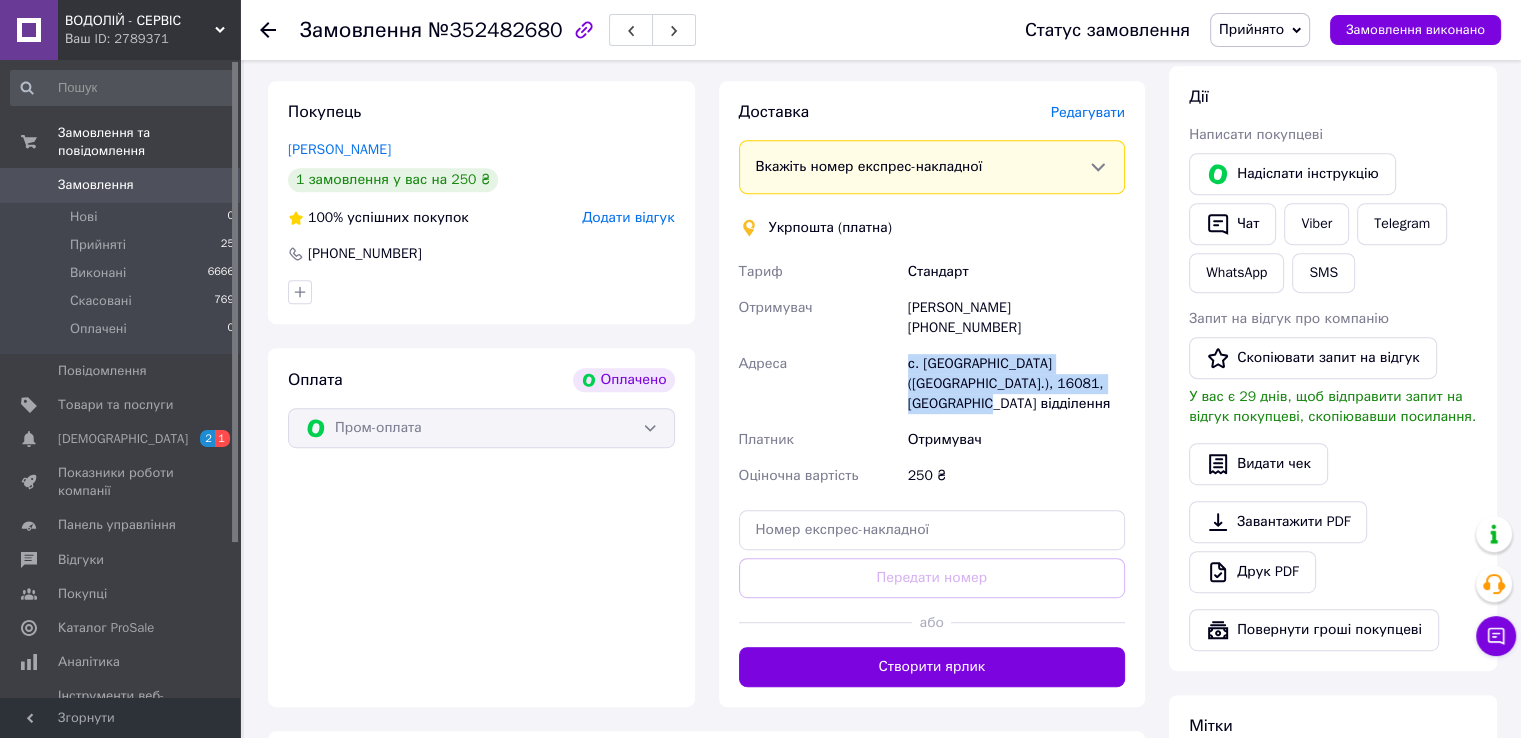 drag, startPoint x: 902, startPoint y: 369, endPoint x: 1106, endPoint y: 378, distance: 204.19843 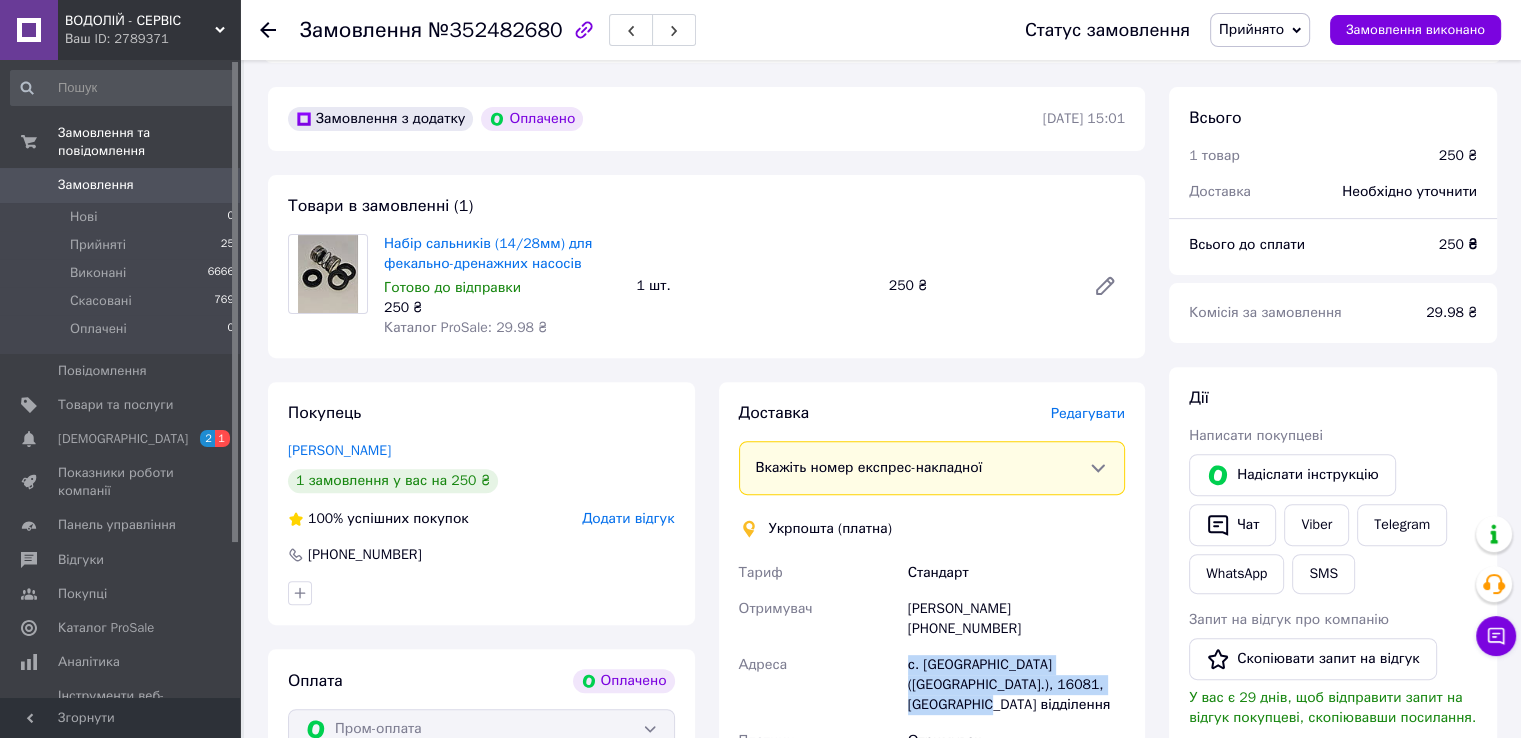 scroll, scrollTop: 600, scrollLeft: 0, axis: vertical 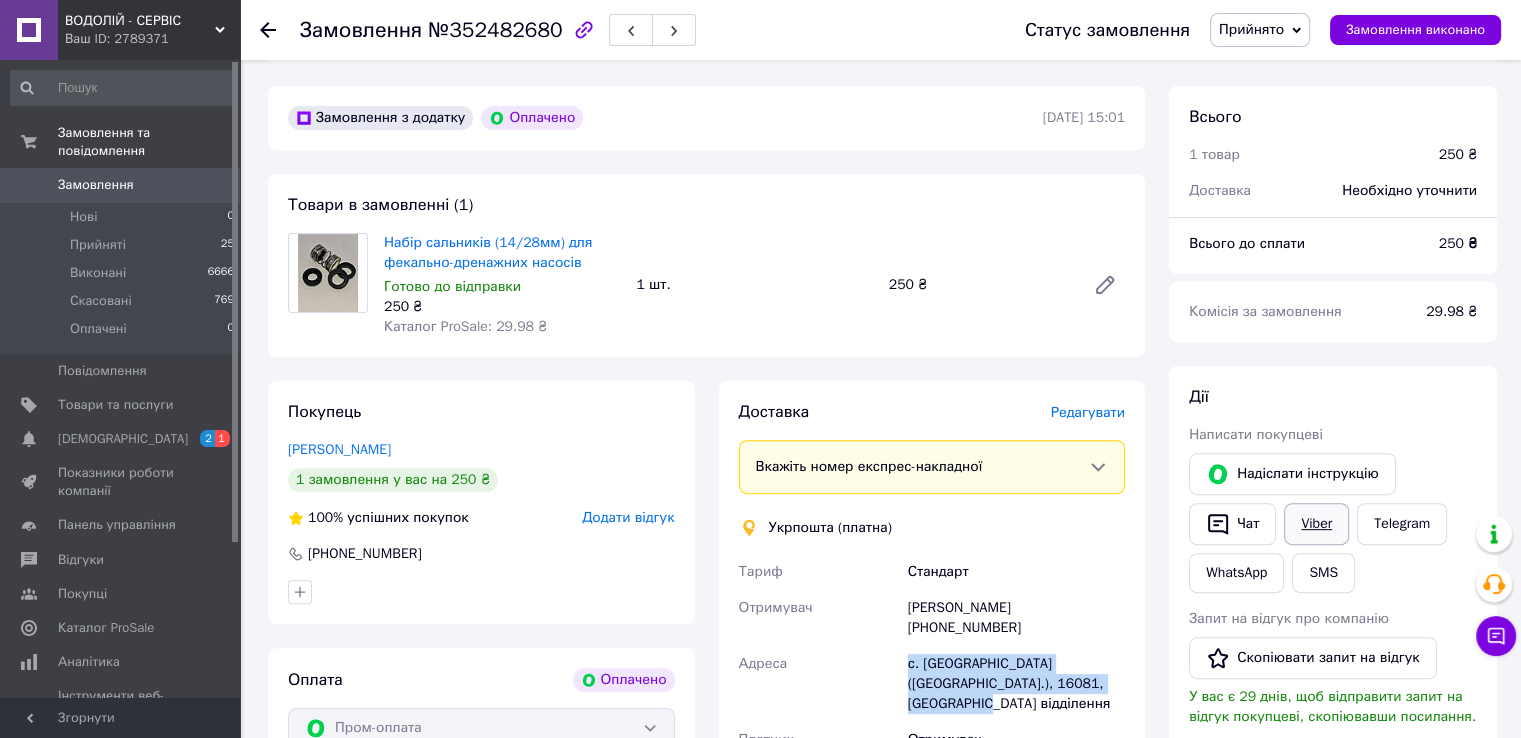 click on "Viber" at bounding box center [1316, 524] 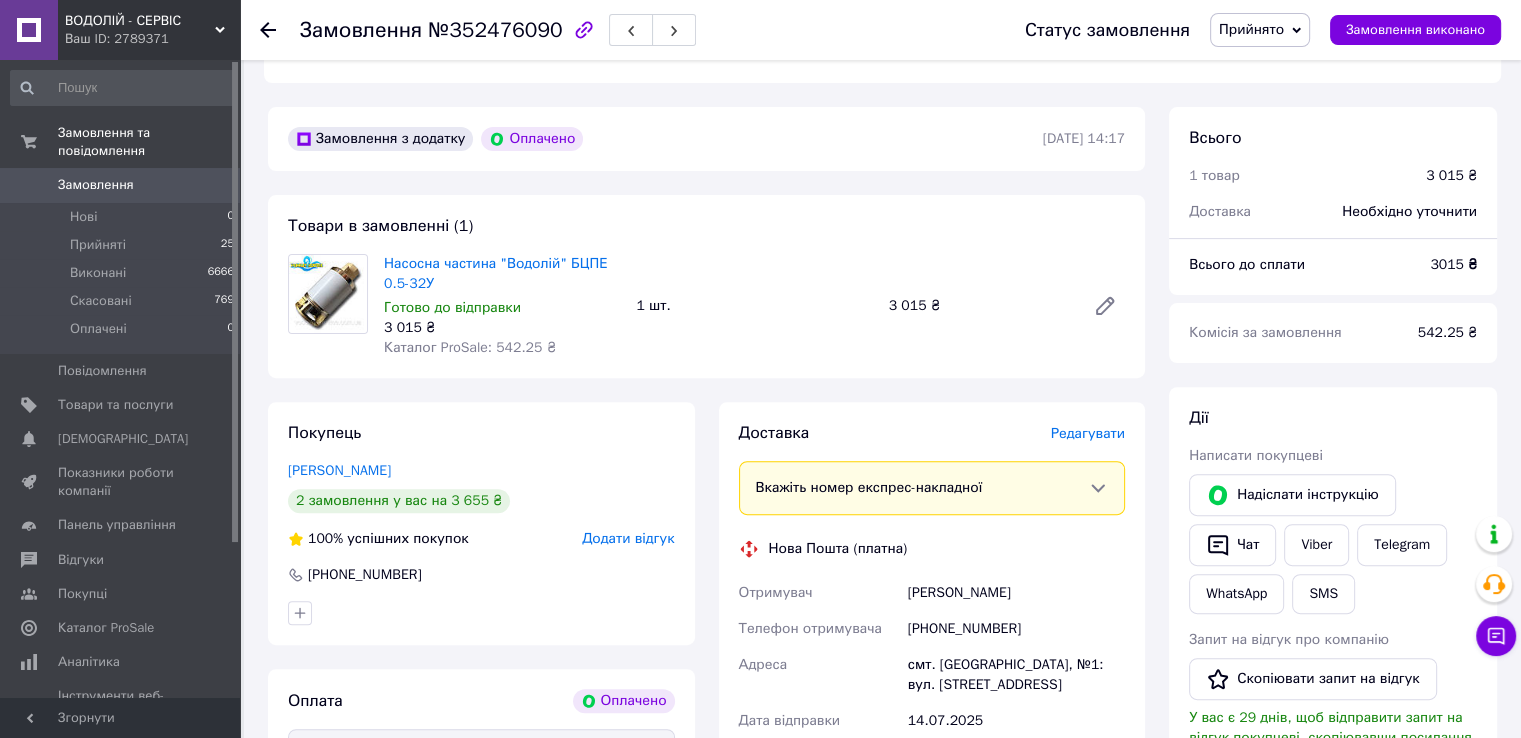 scroll, scrollTop: 700, scrollLeft: 0, axis: vertical 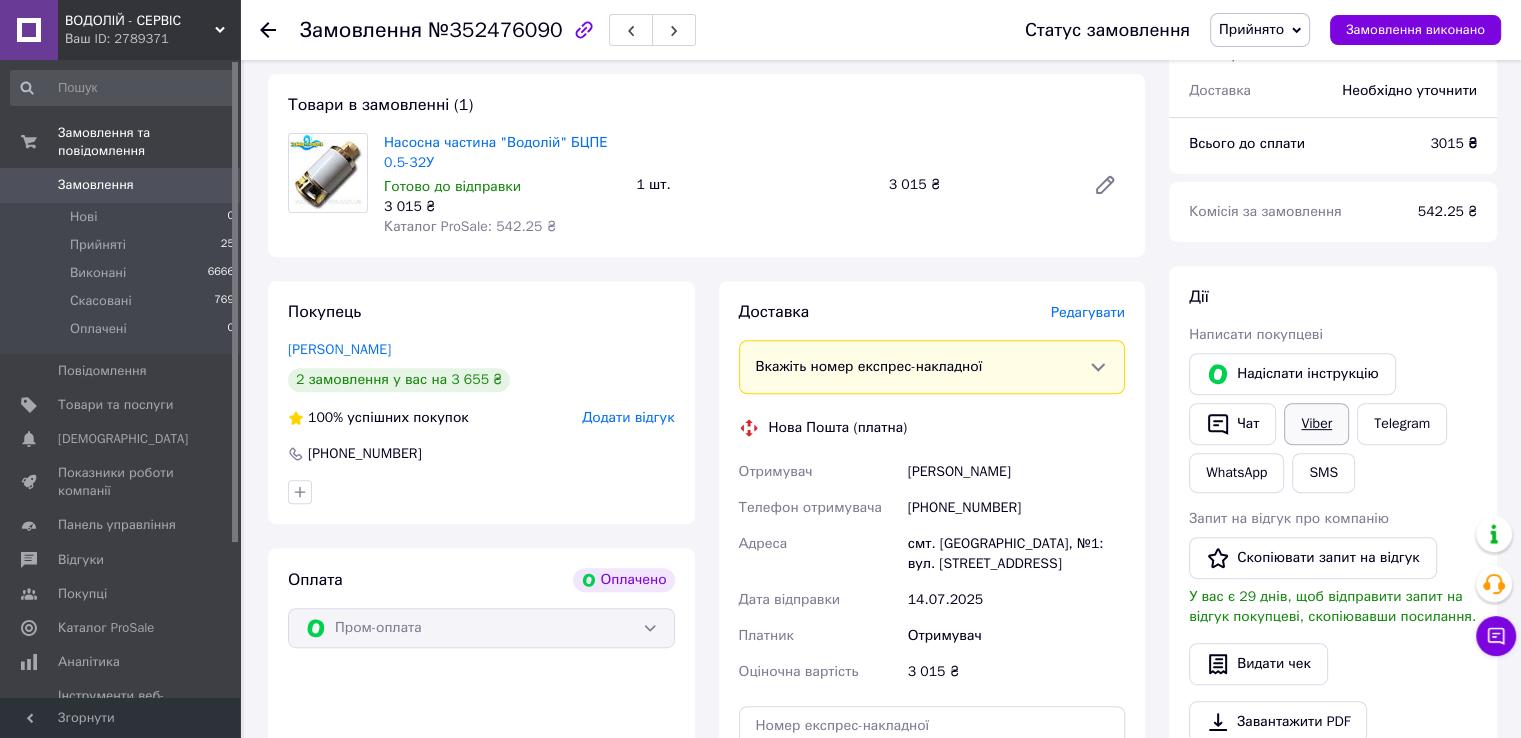 click on "Viber" at bounding box center [1316, 424] 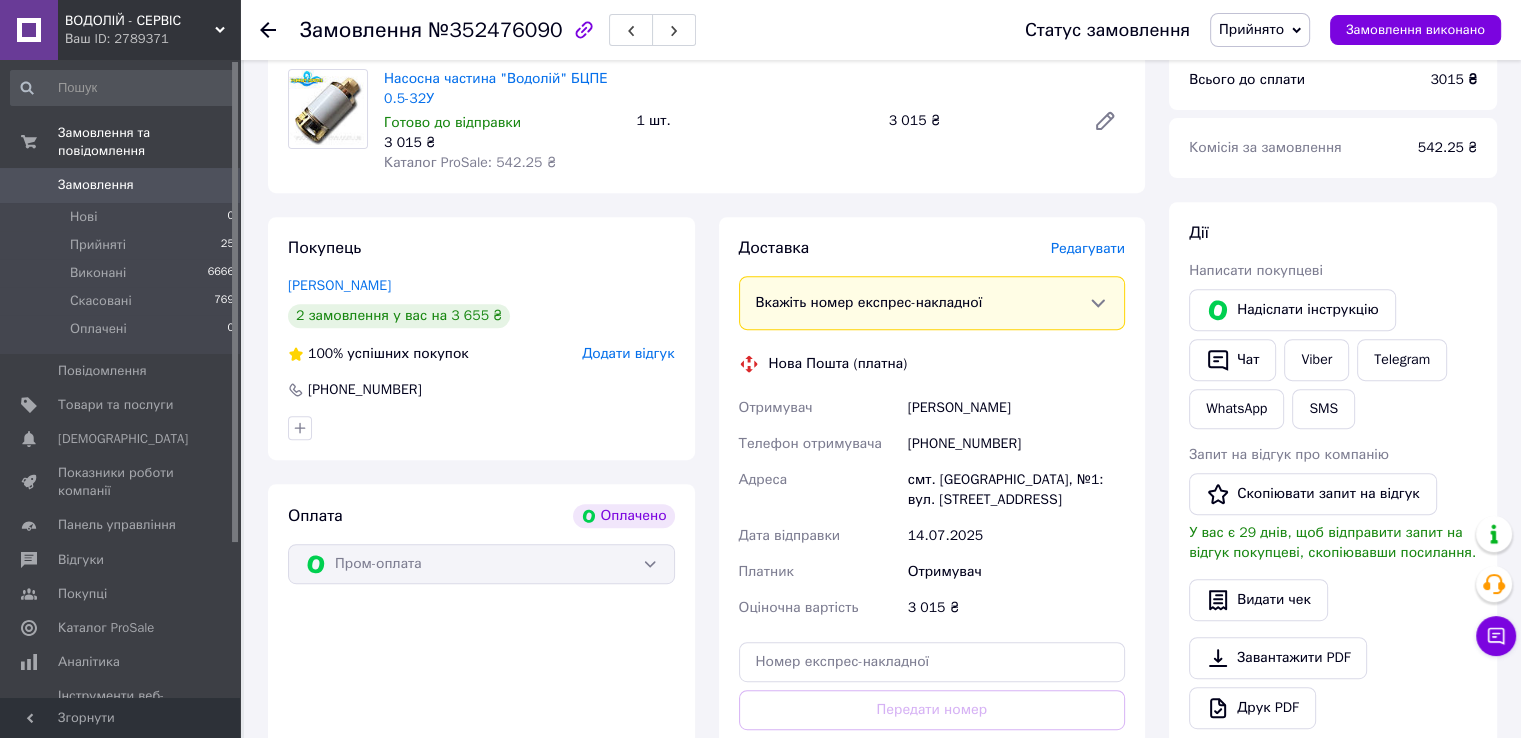 scroll, scrollTop: 800, scrollLeft: 0, axis: vertical 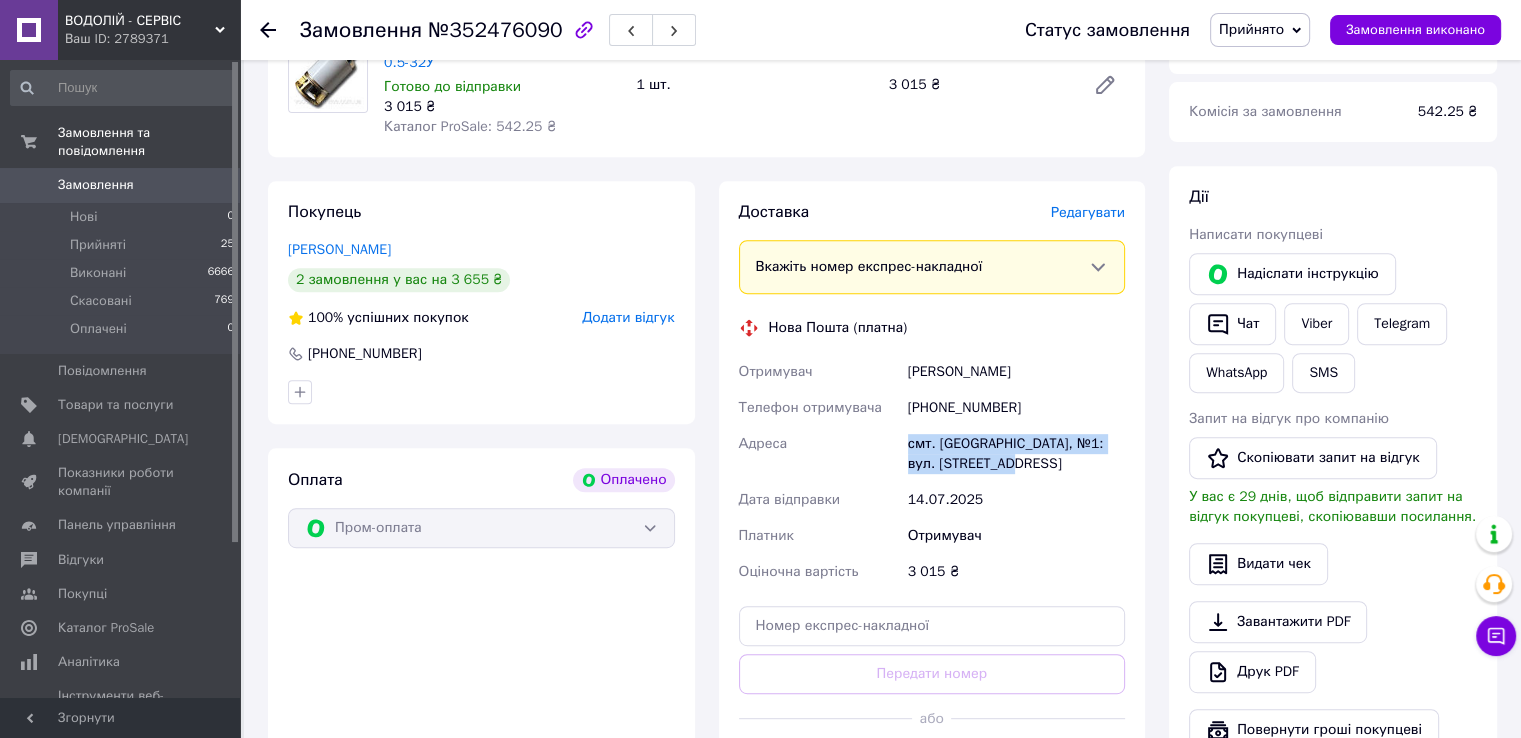 drag, startPoint x: 938, startPoint y: 459, endPoint x: 1021, endPoint y: 457, distance: 83.02409 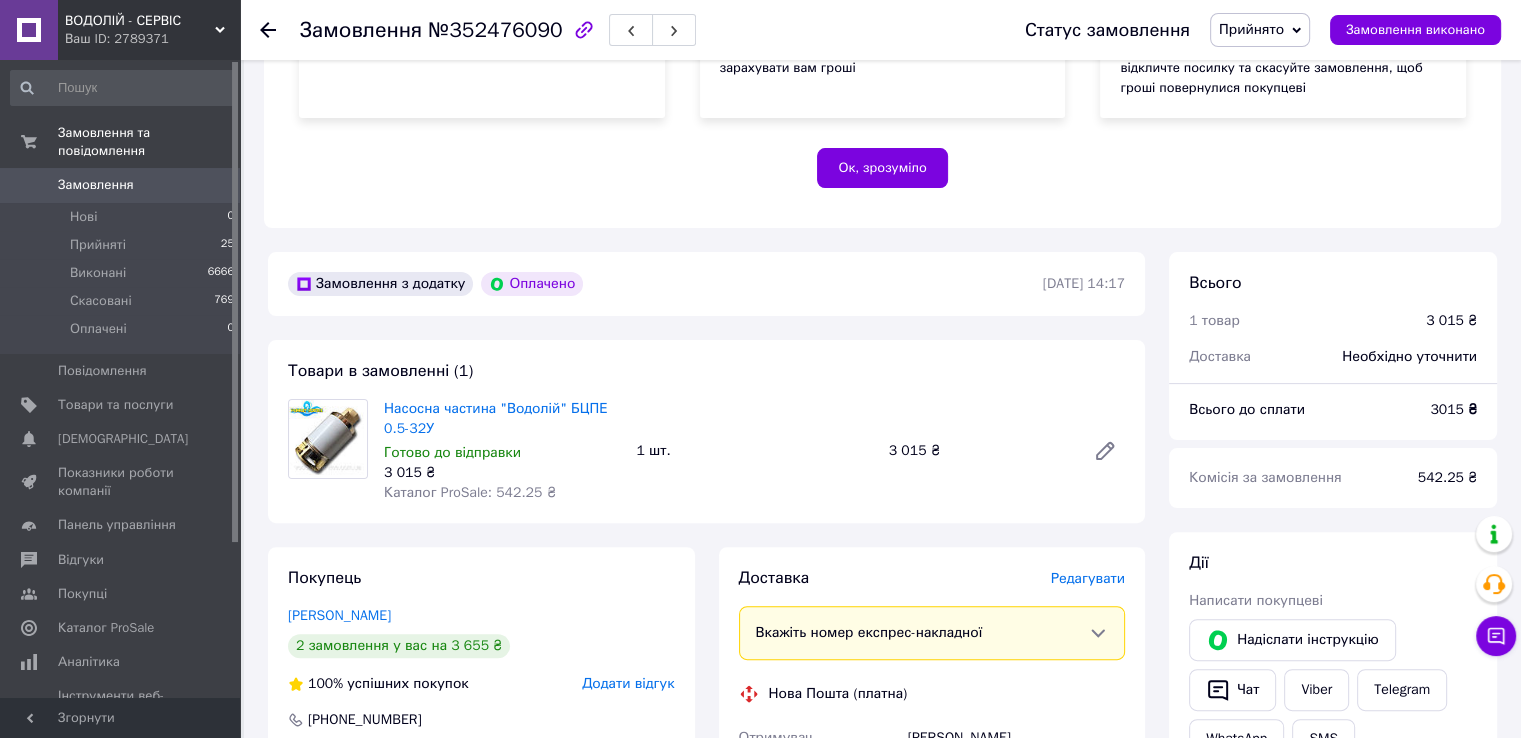 scroll, scrollTop: 300, scrollLeft: 0, axis: vertical 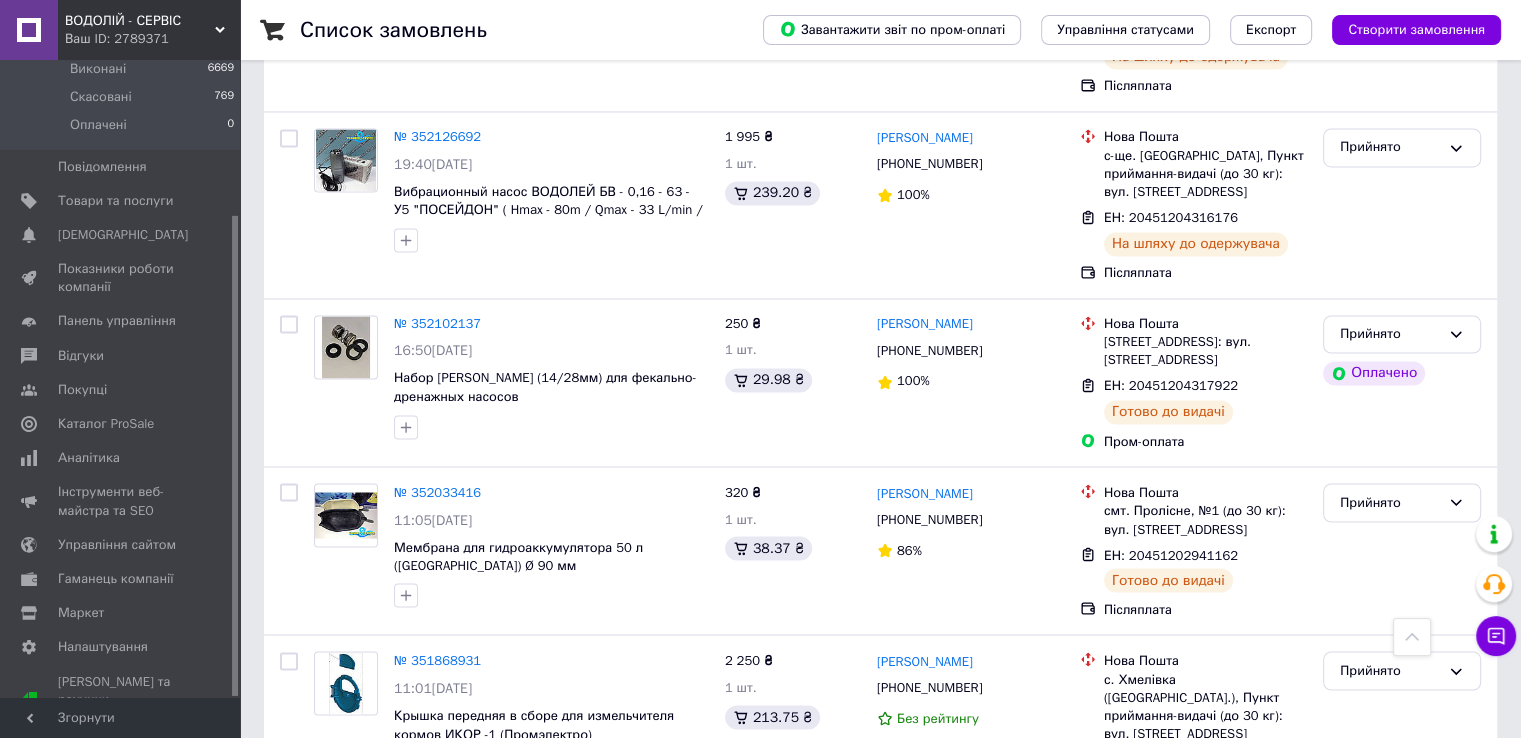 click on "2" at bounding box center [327, 884] 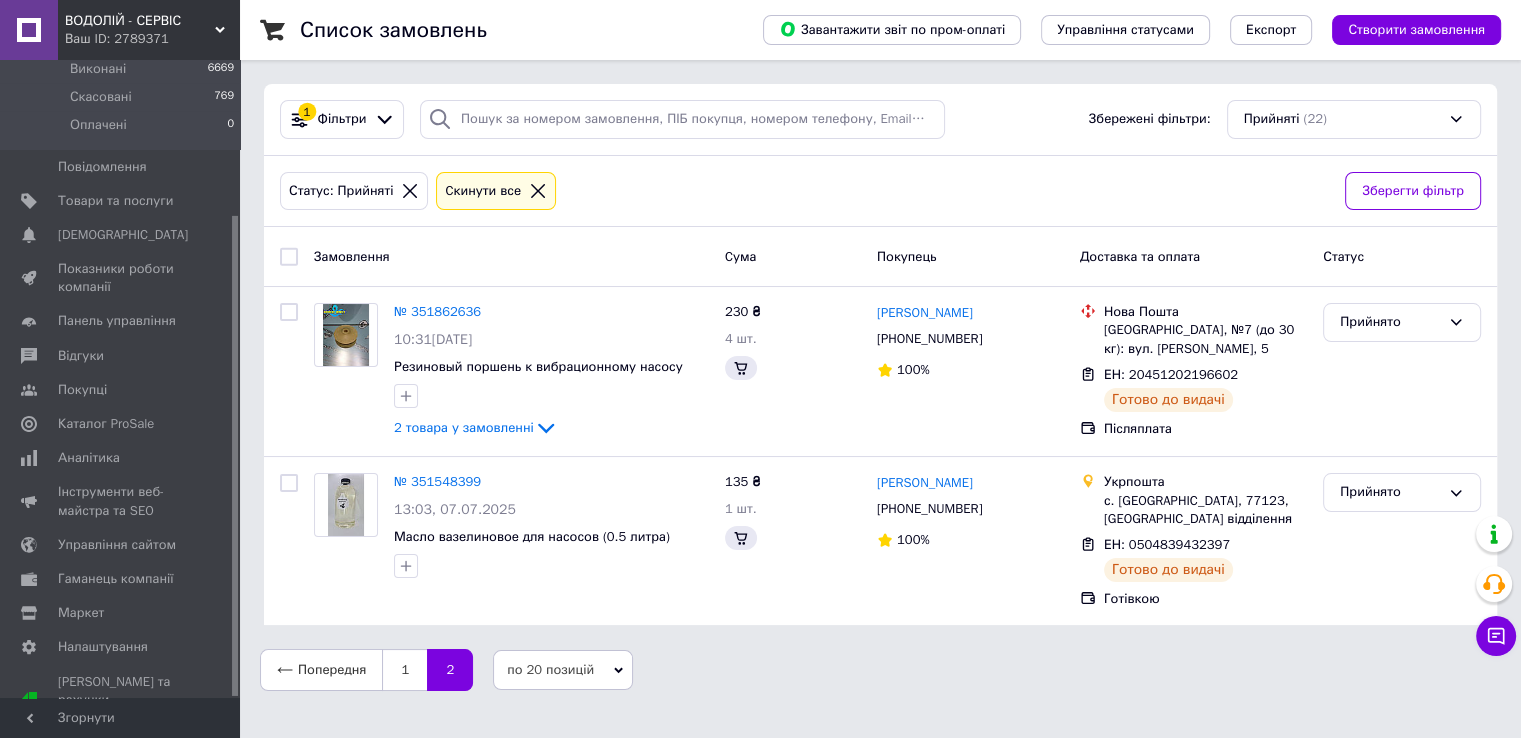 scroll, scrollTop: 0, scrollLeft: 0, axis: both 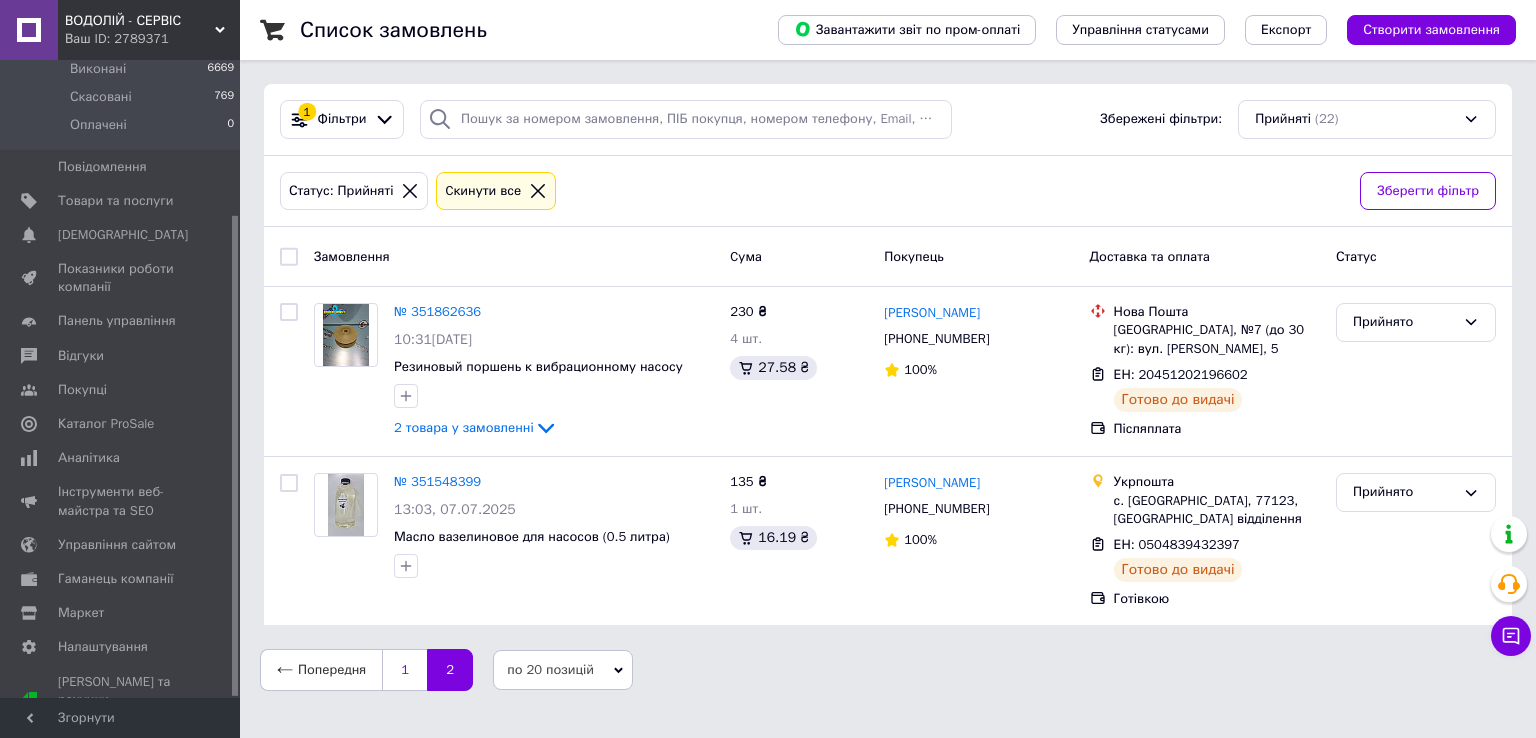 click on "1" at bounding box center (404, 670) 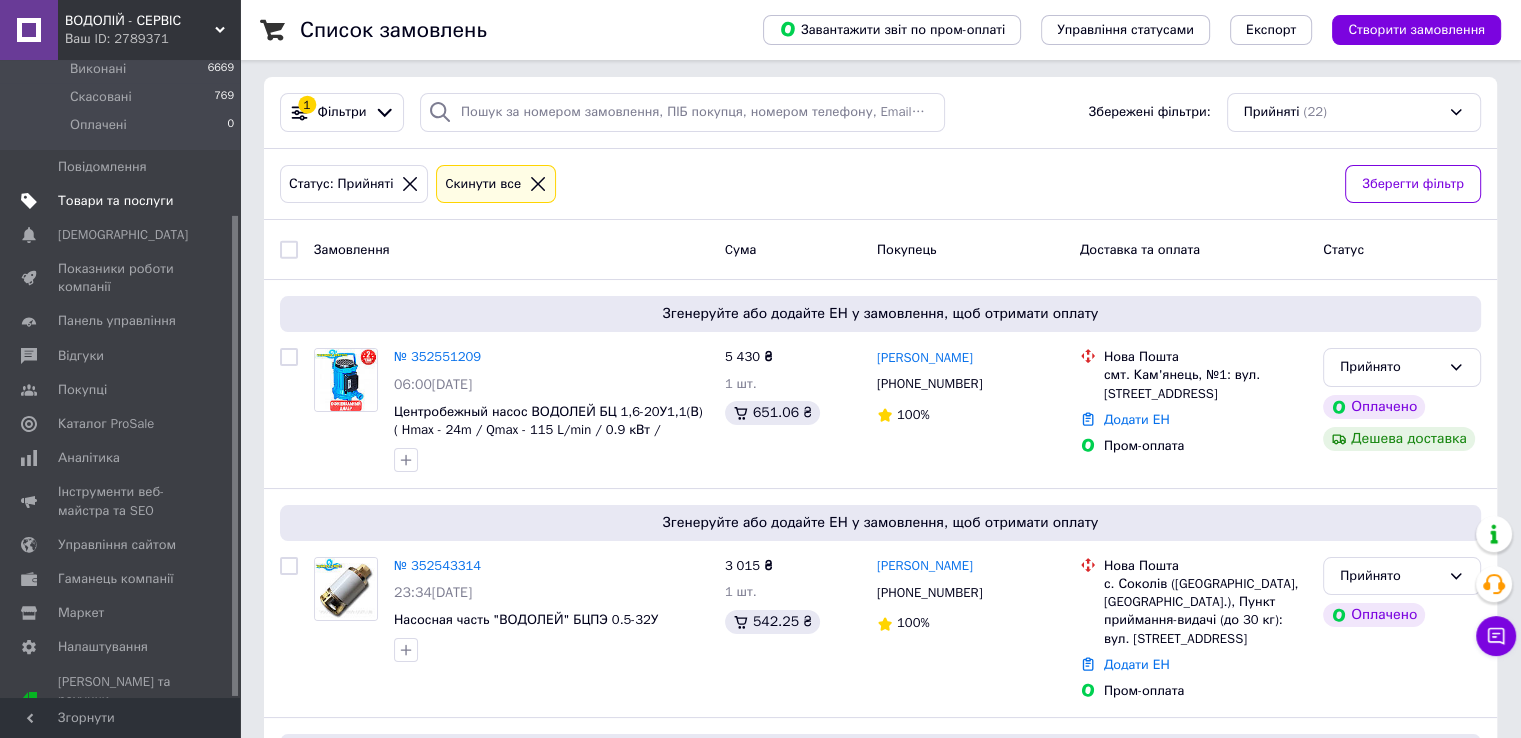 scroll, scrollTop: 0, scrollLeft: 0, axis: both 